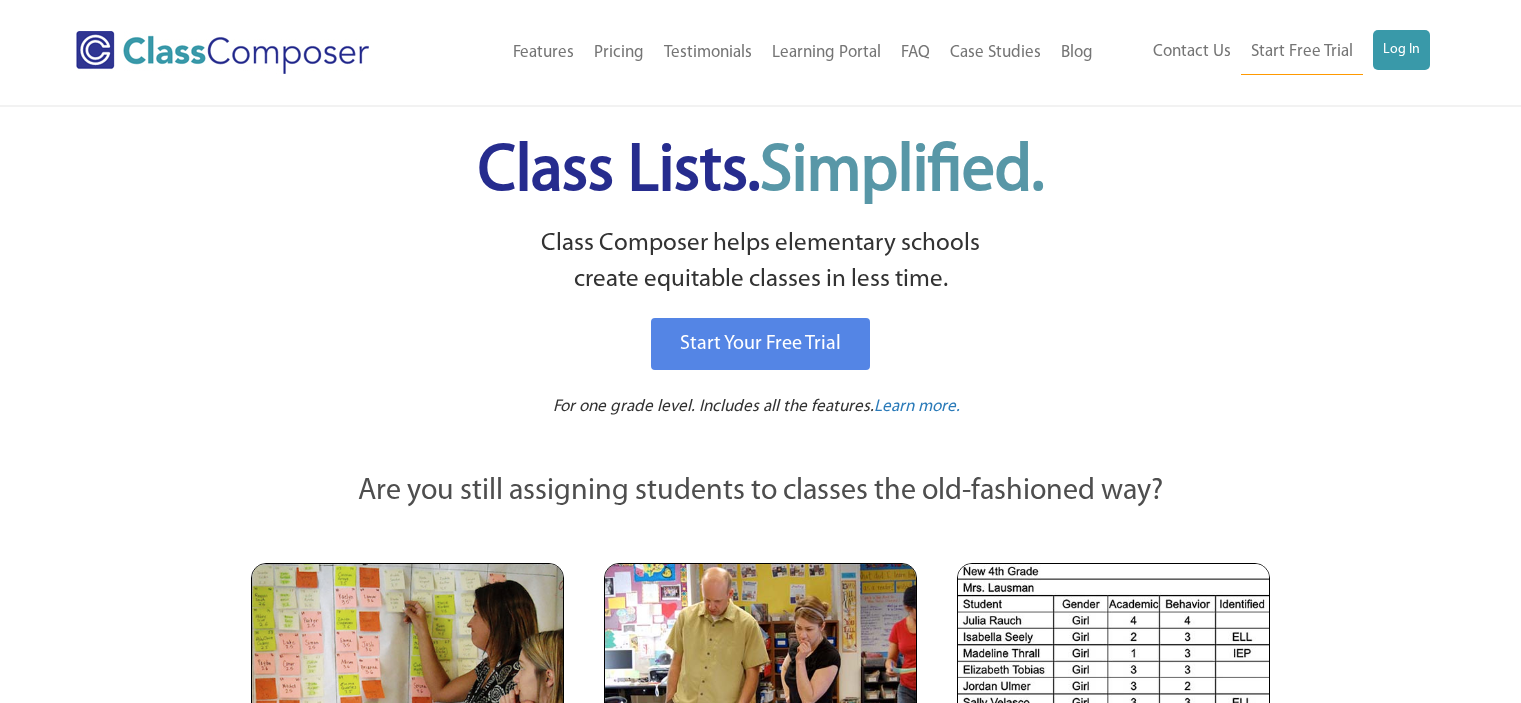scroll, scrollTop: 0, scrollLeft: 0, axis: both 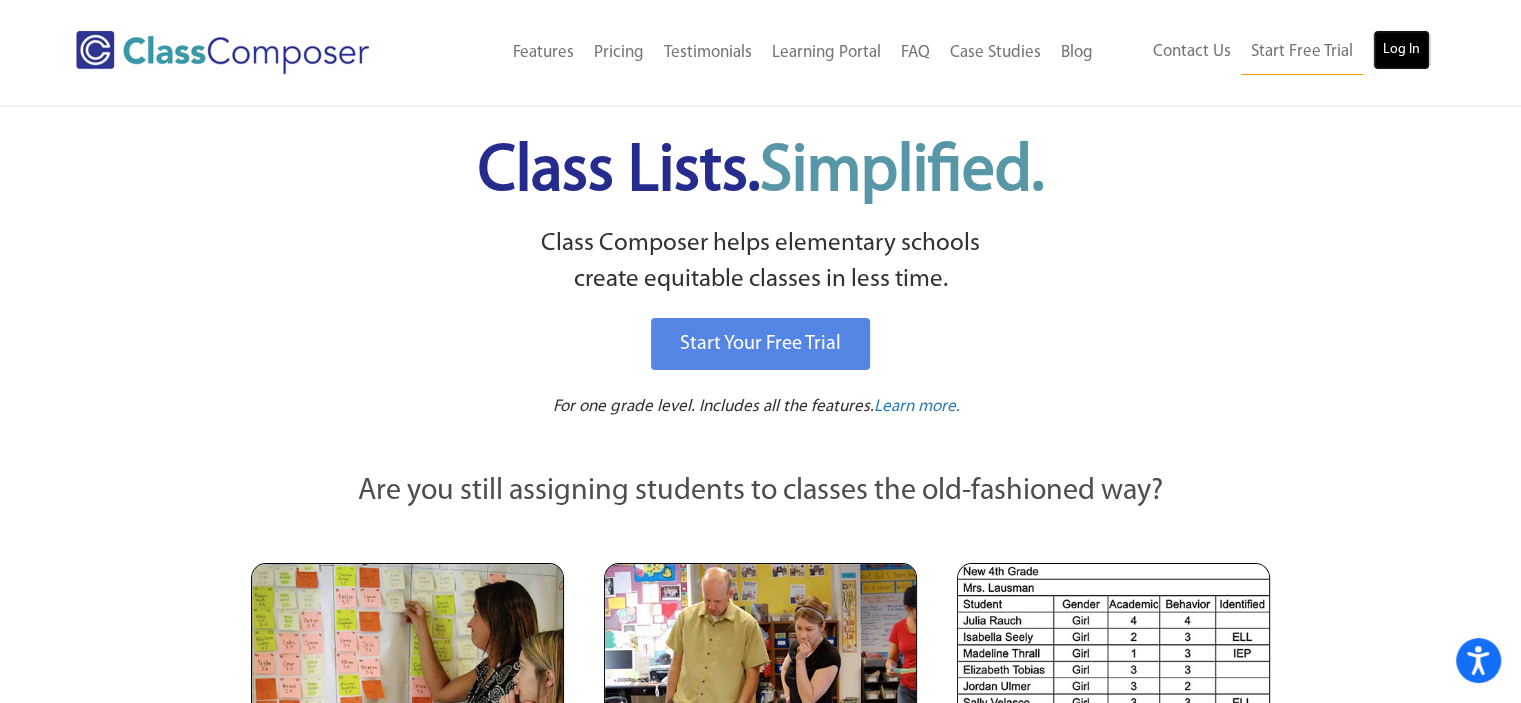 click on "Log In" at bounding box center [1401, 50] 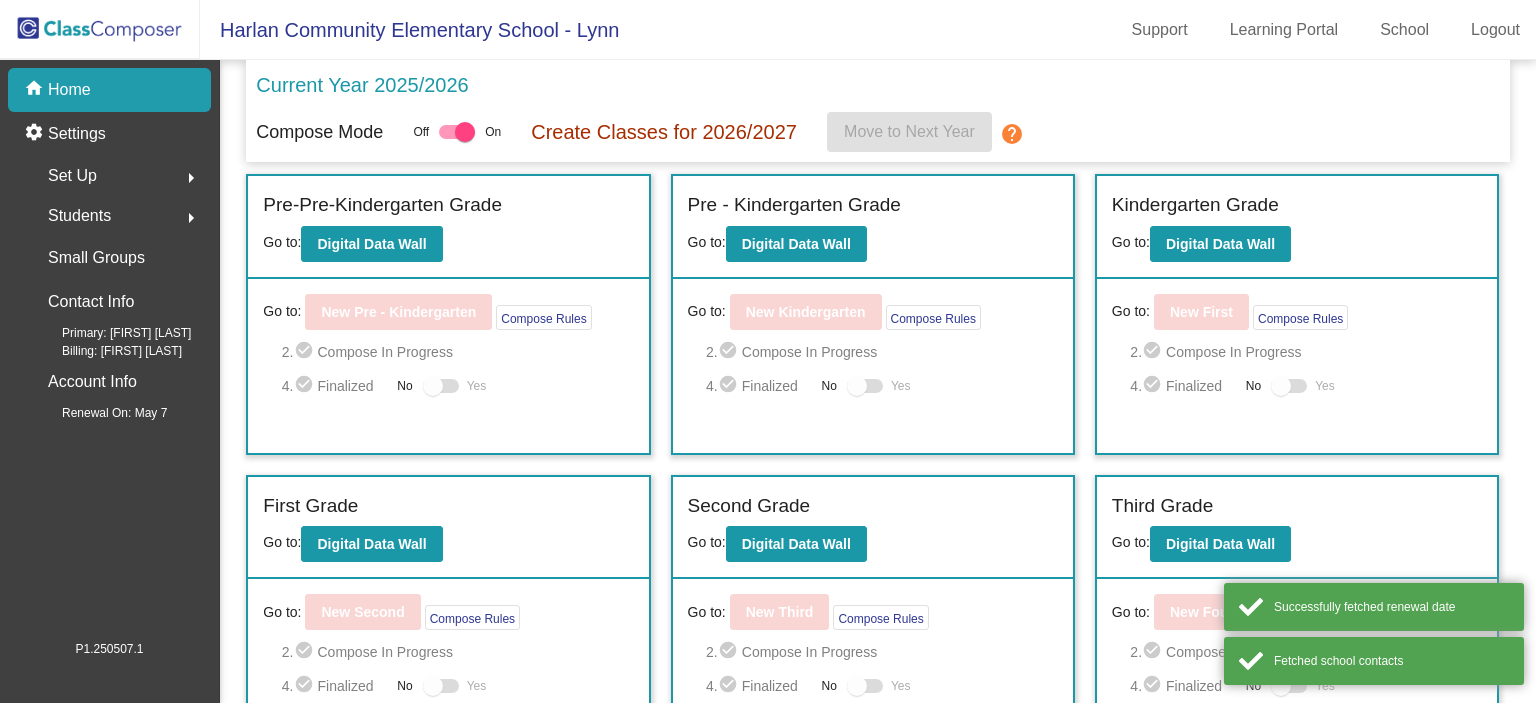 scroll, scrollTop: 0, scrollLeft: 0, axis: both 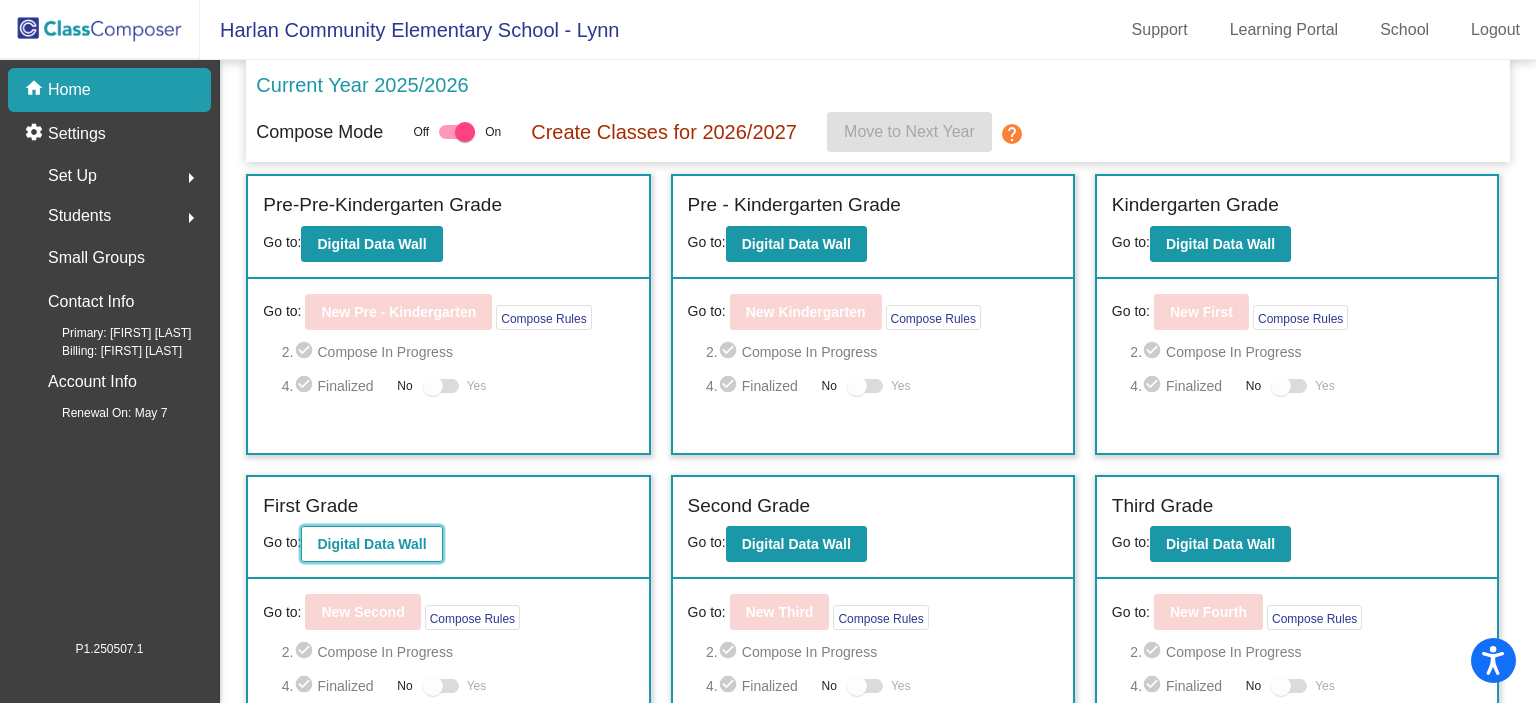 click on "Digital Data Wall" 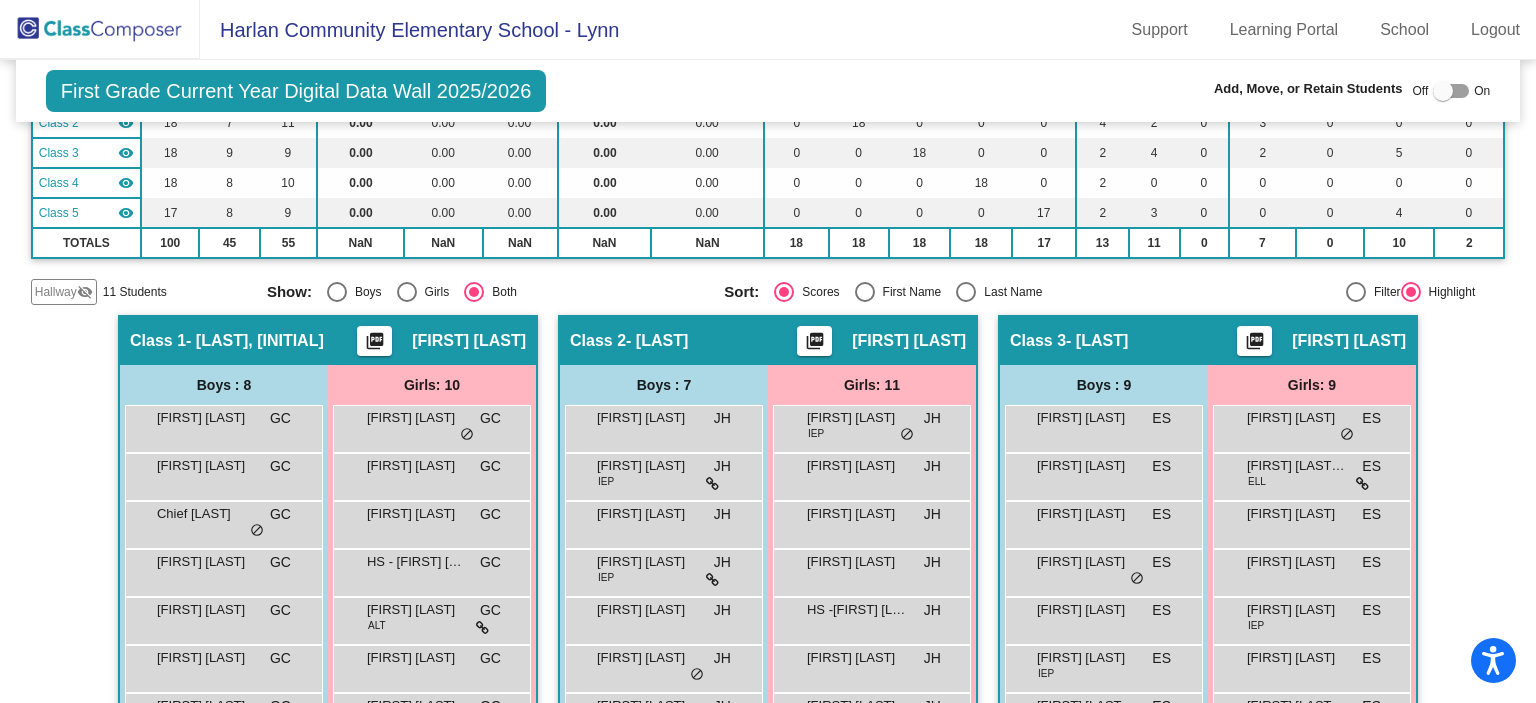 scroll, scrollTop: 259, scrollLeft: 0, axis: vertical 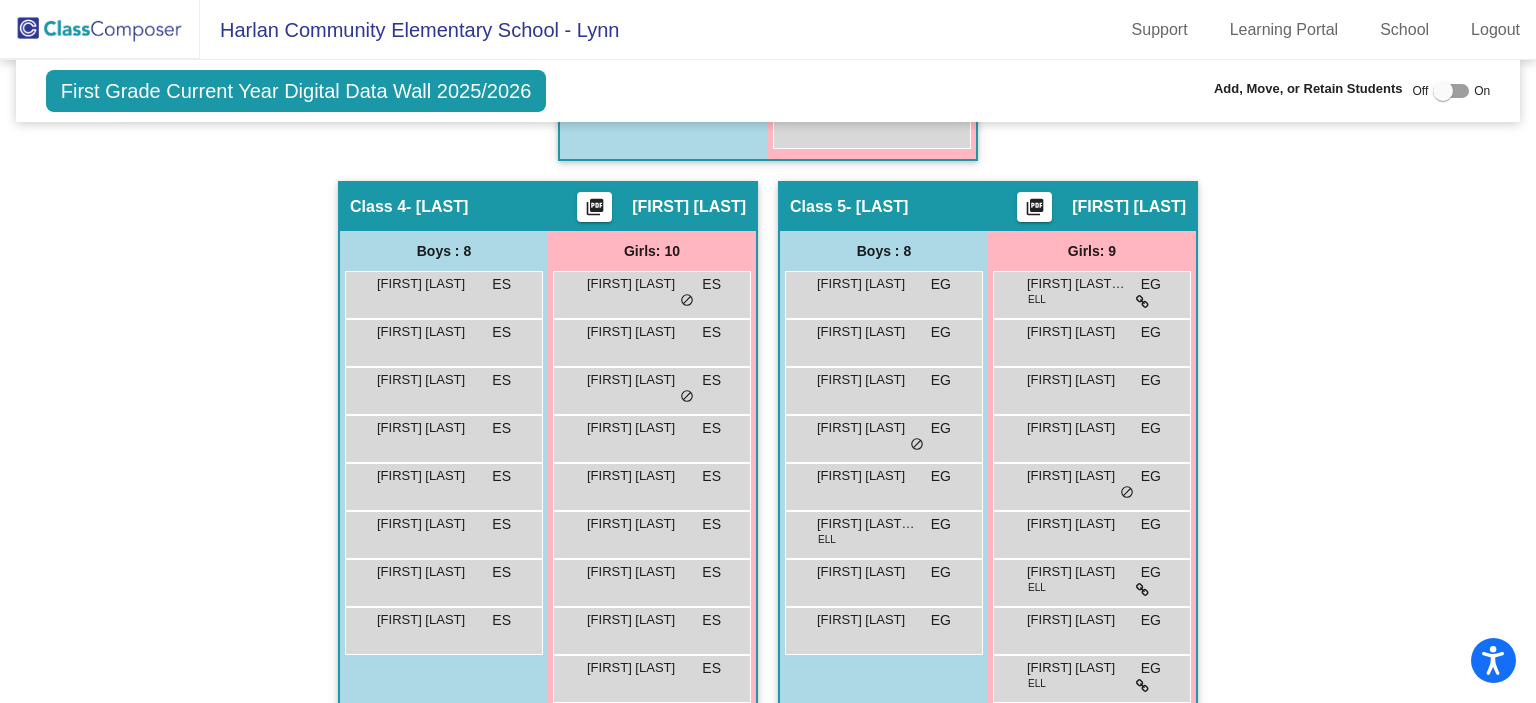click at bounding box center (1443, 91) 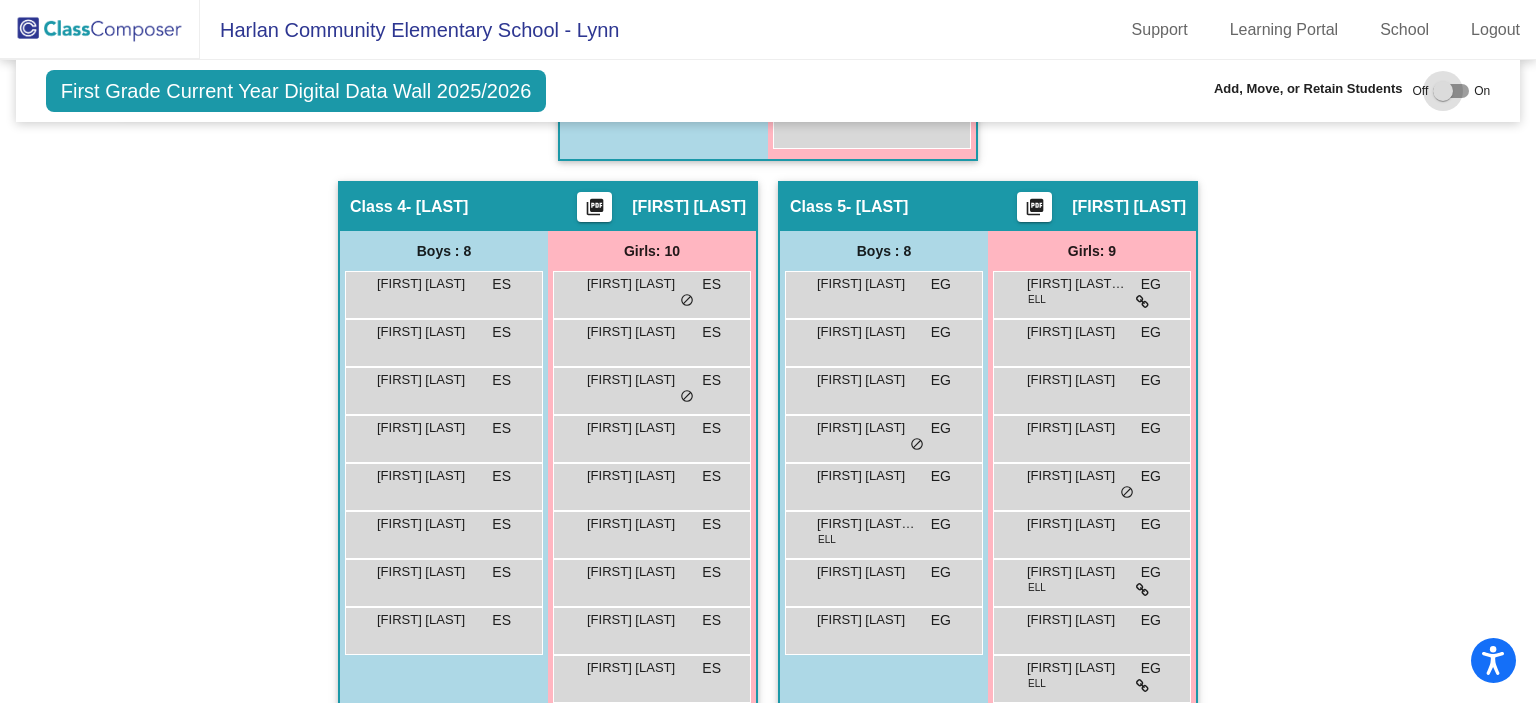 checkbox on "true" 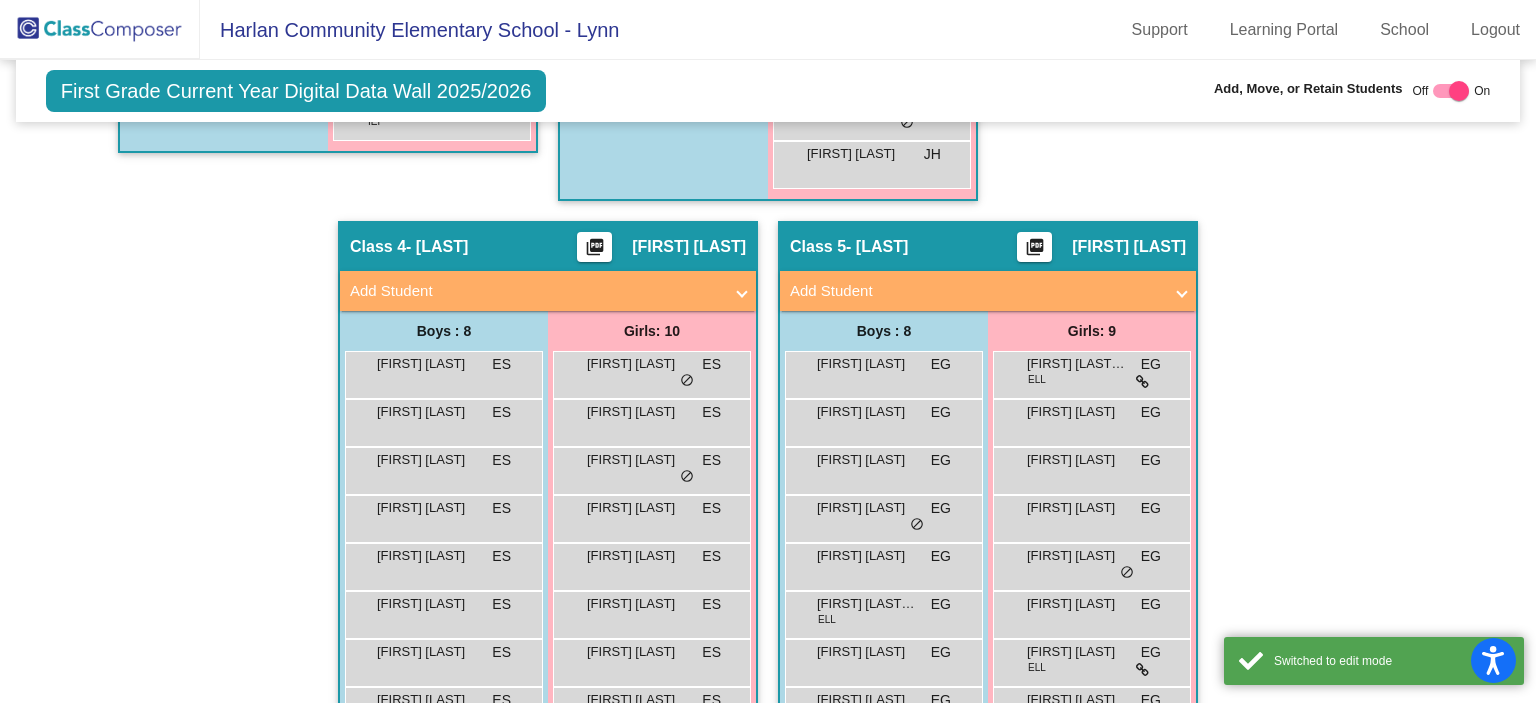 scroll, scrollTop: 1102, scrollLeft: 0, axis: vertical 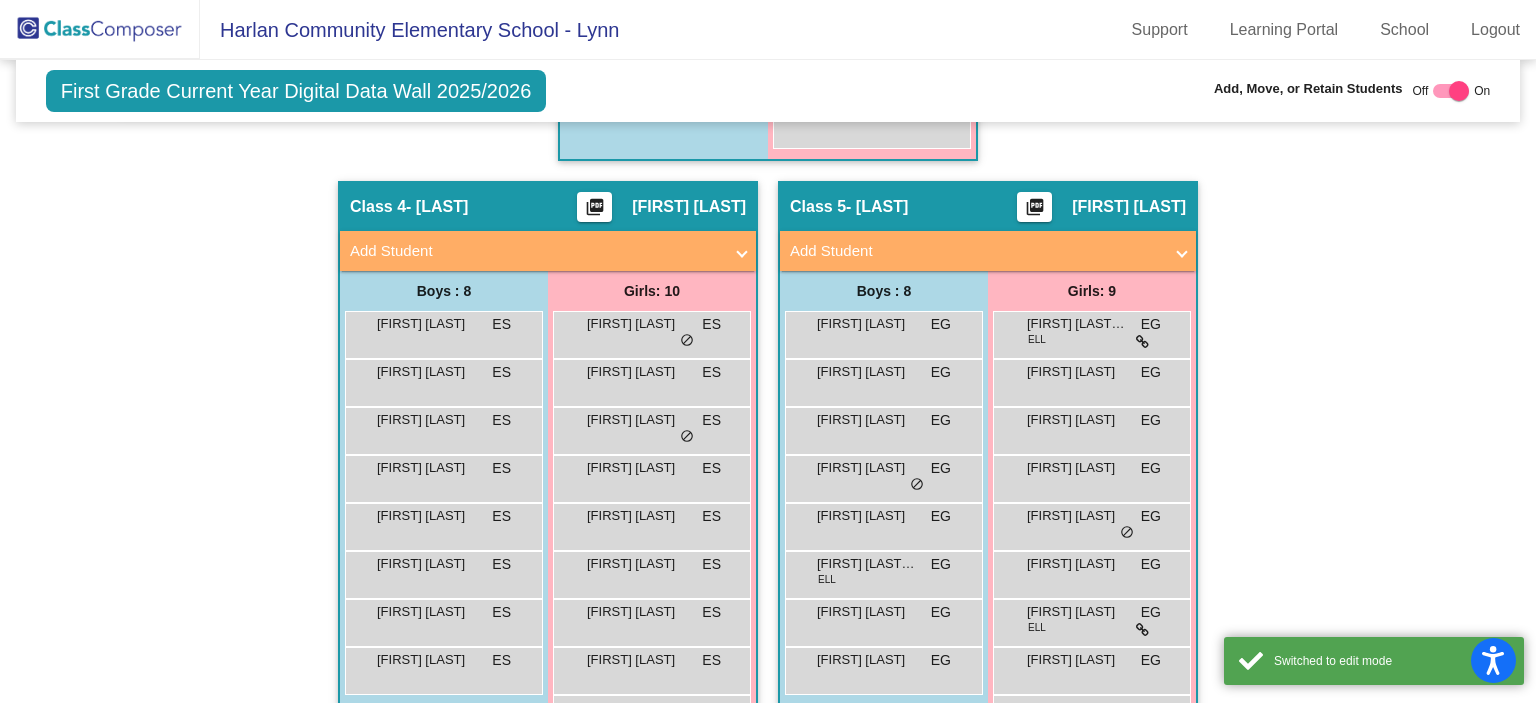 click on "Add Student" at bounding box center [976, 251] 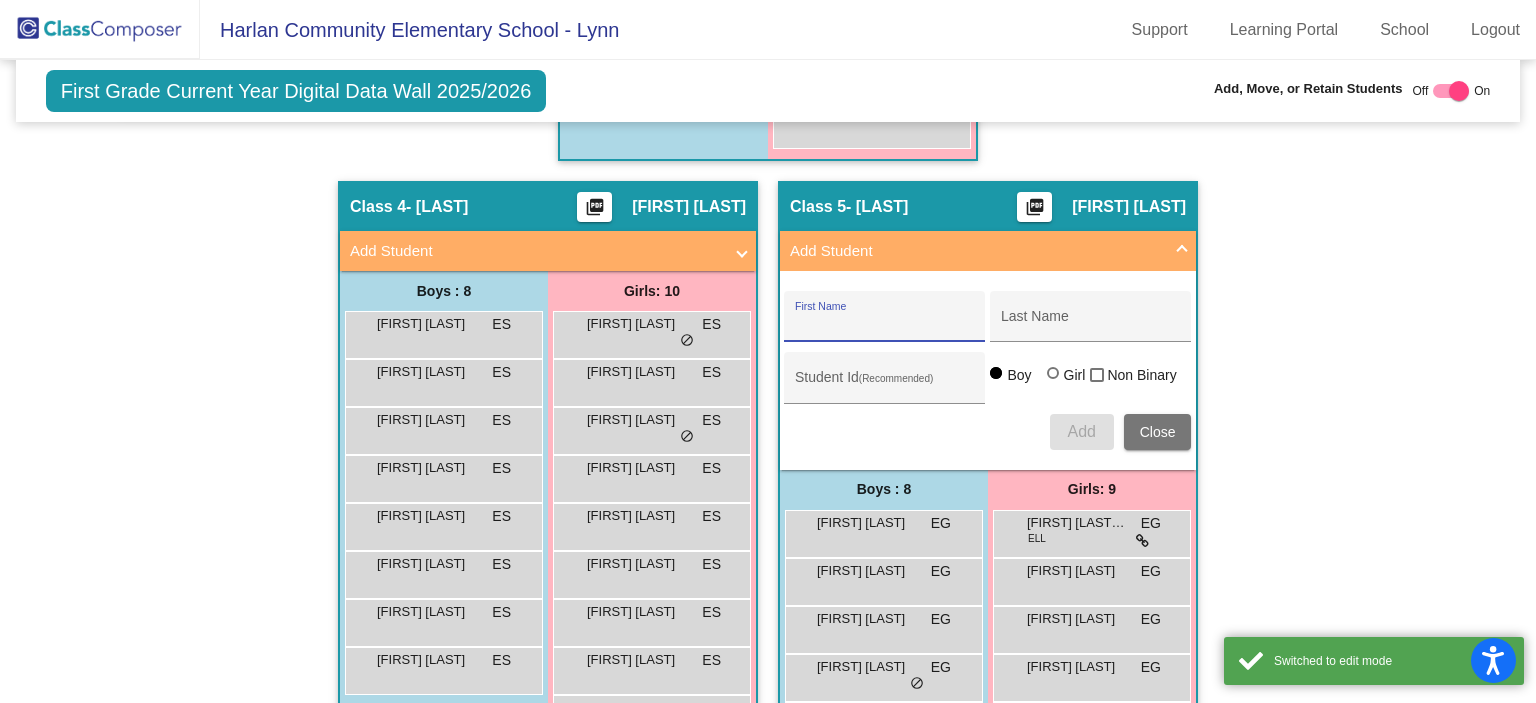 click on "First Name" at bounding box center (885, 324) 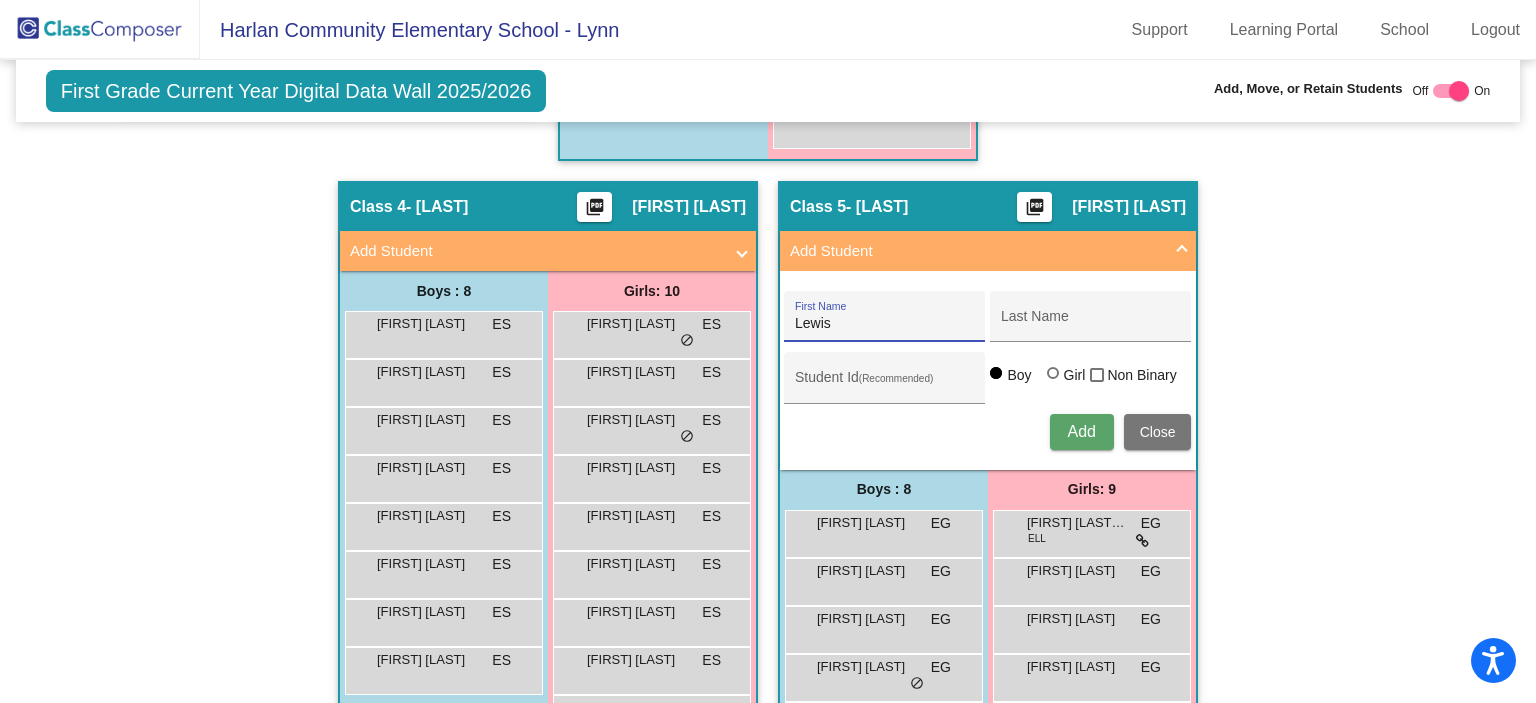 type on "Lewis" 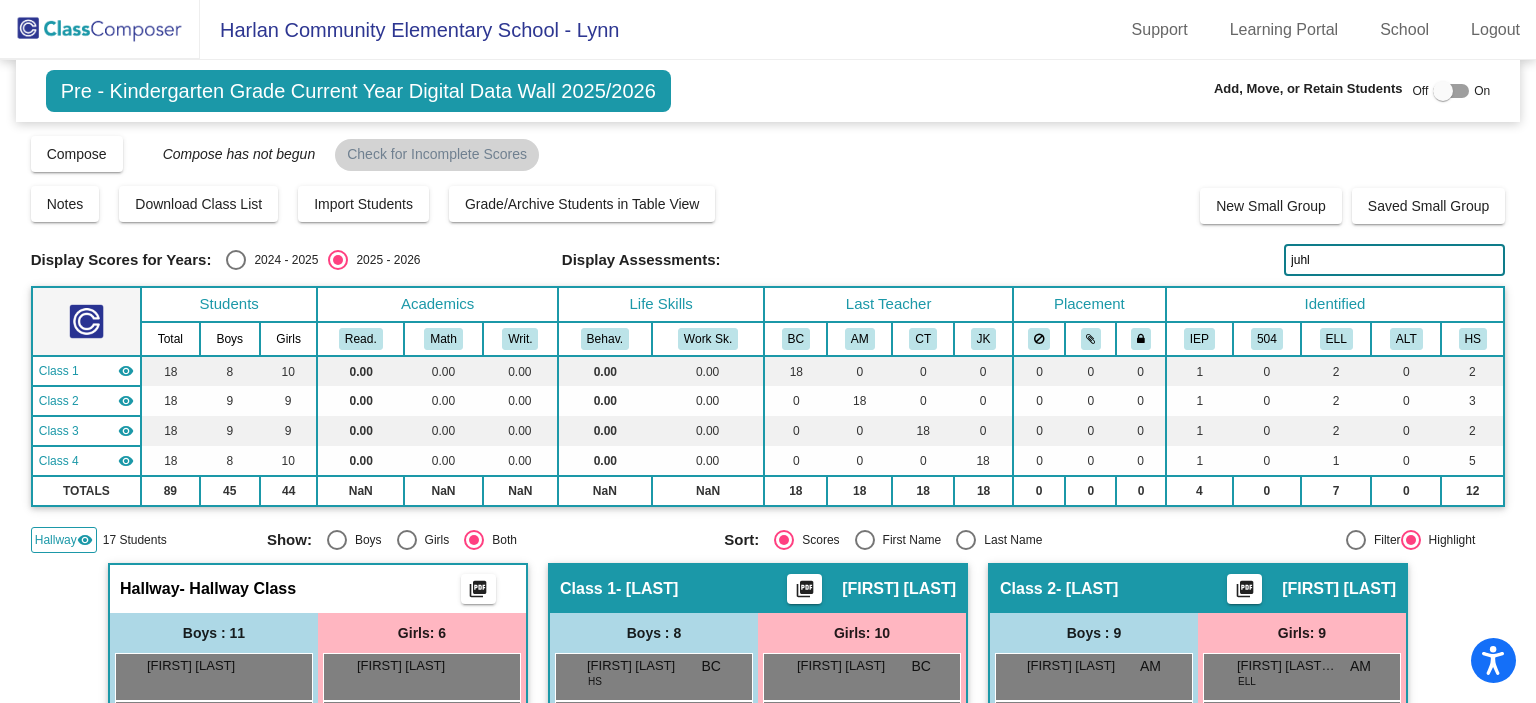 scroll, scrollTop: 0, scrollLeft: 0, axis: both 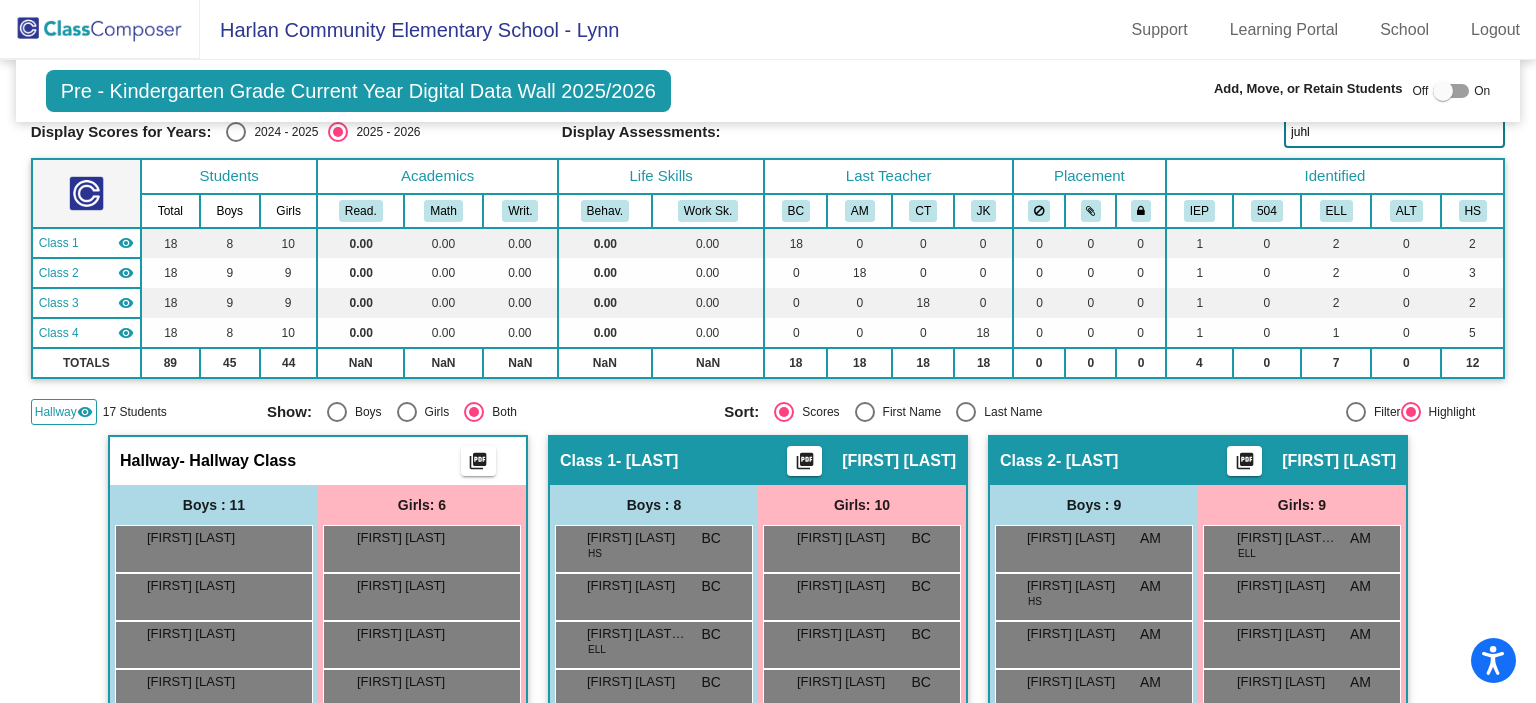 click 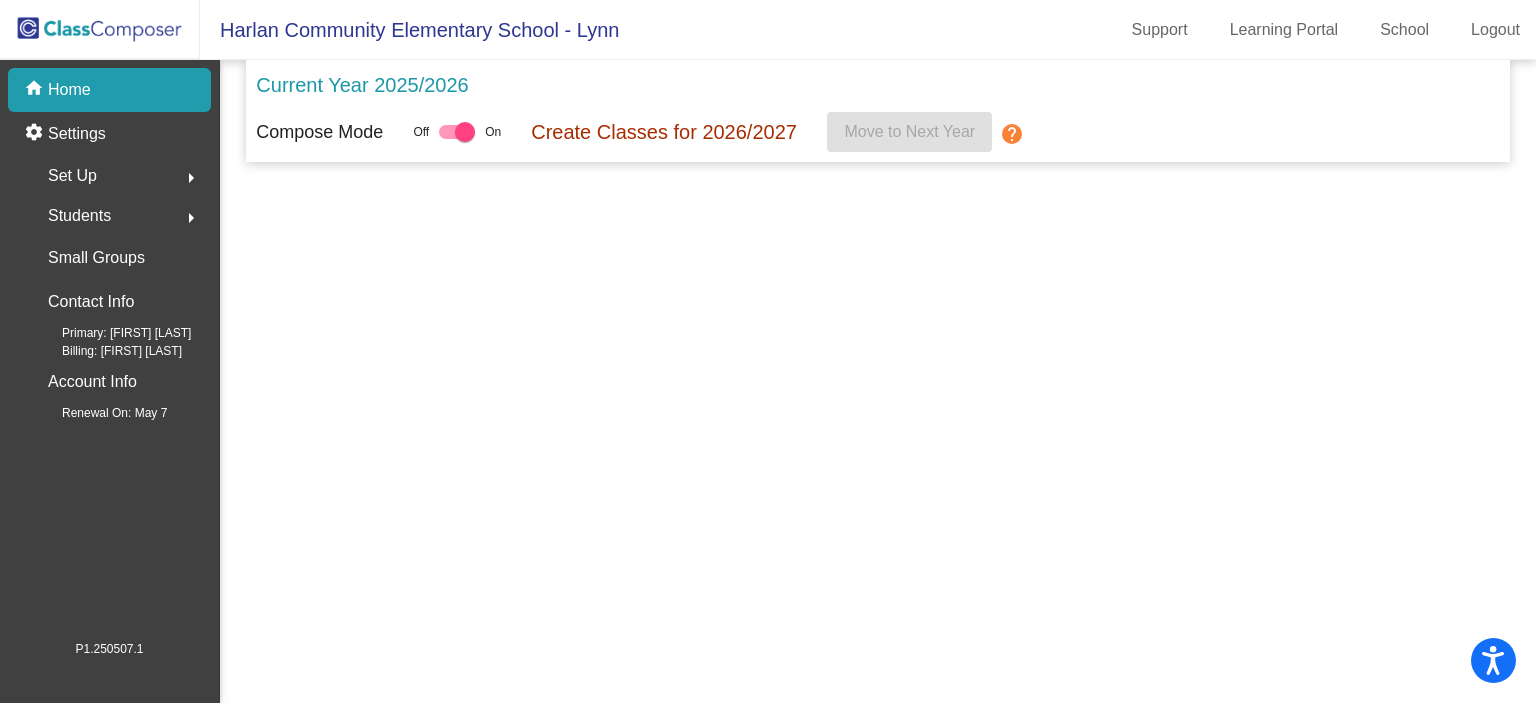 scroll, scrollTop: 0, scrollLeft: 0, axis: both 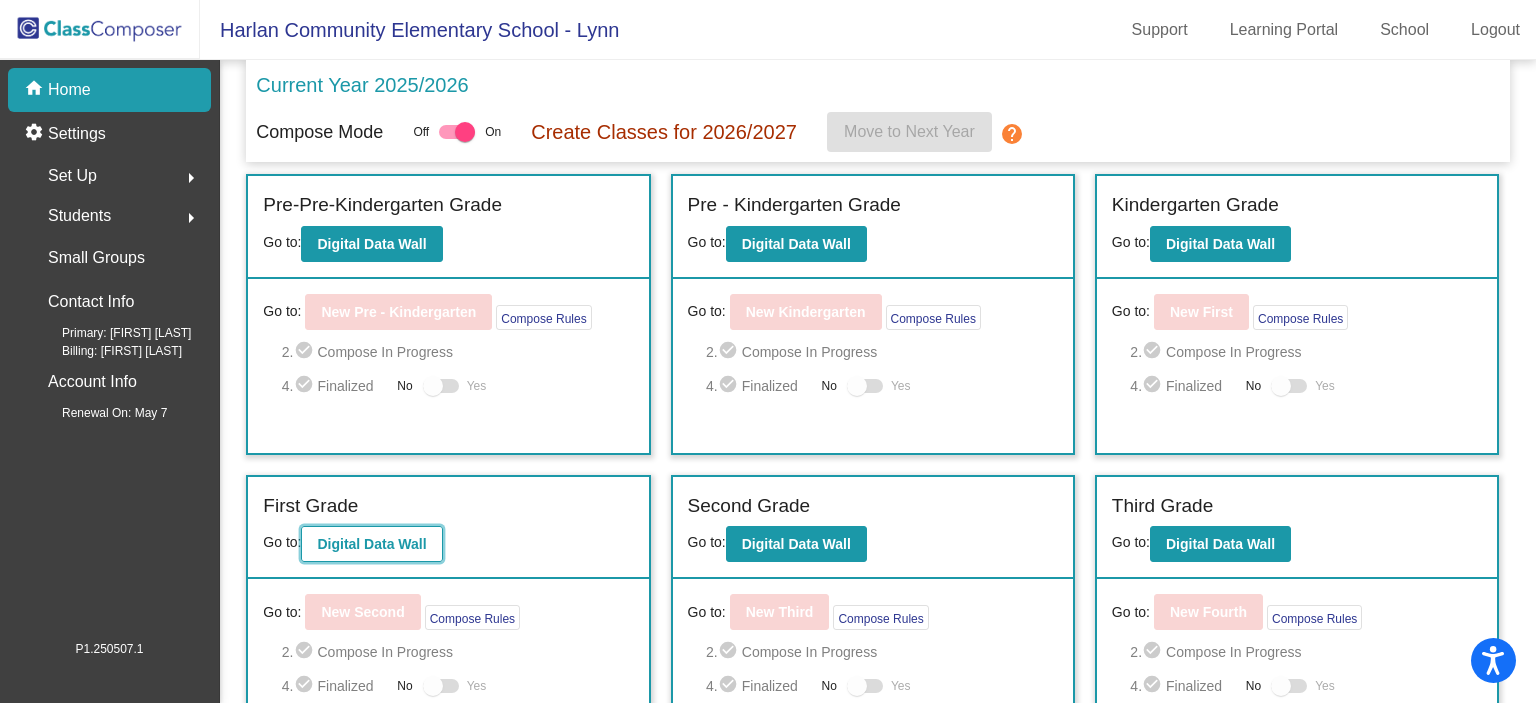 click on "Digital Data Wall" 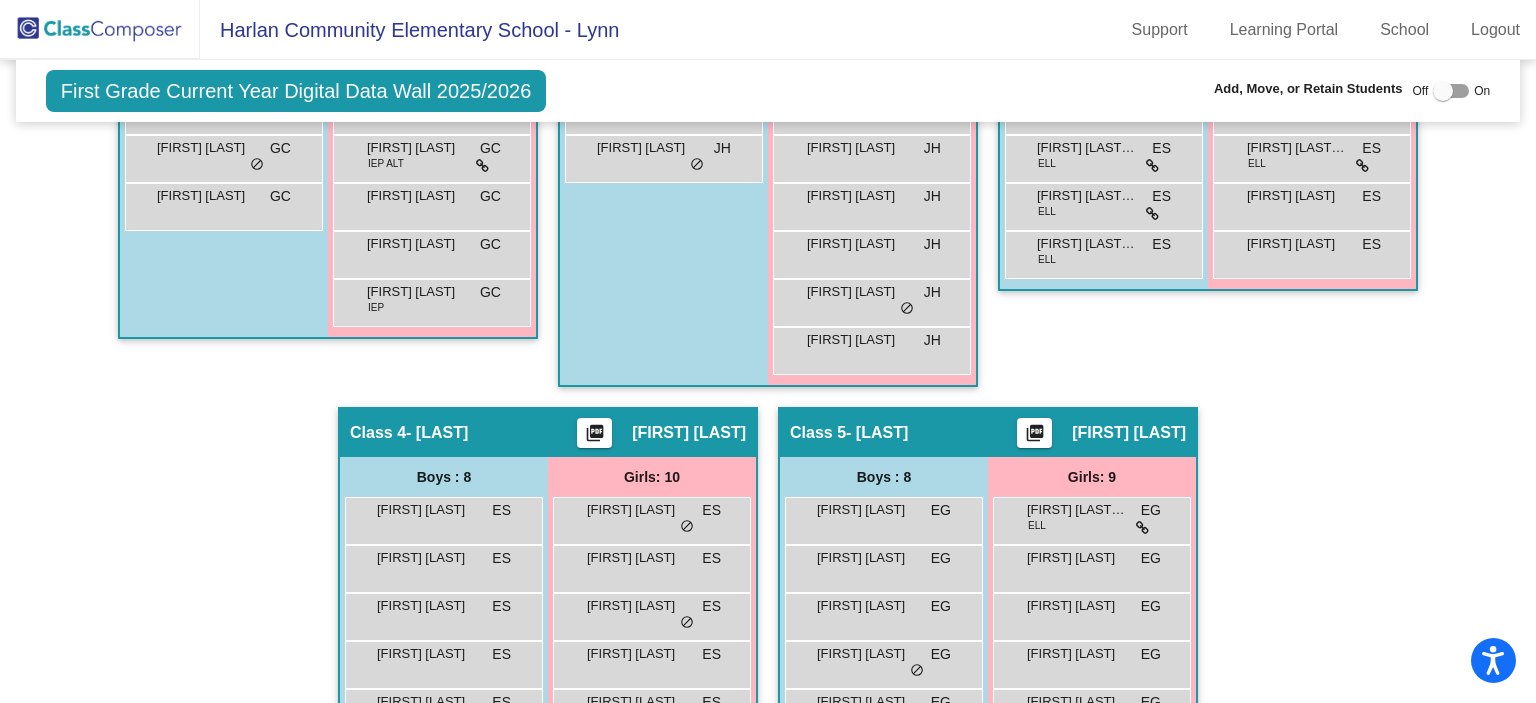 scroll, scrollTop: 861, scrollLeft: 0, axis: vertical 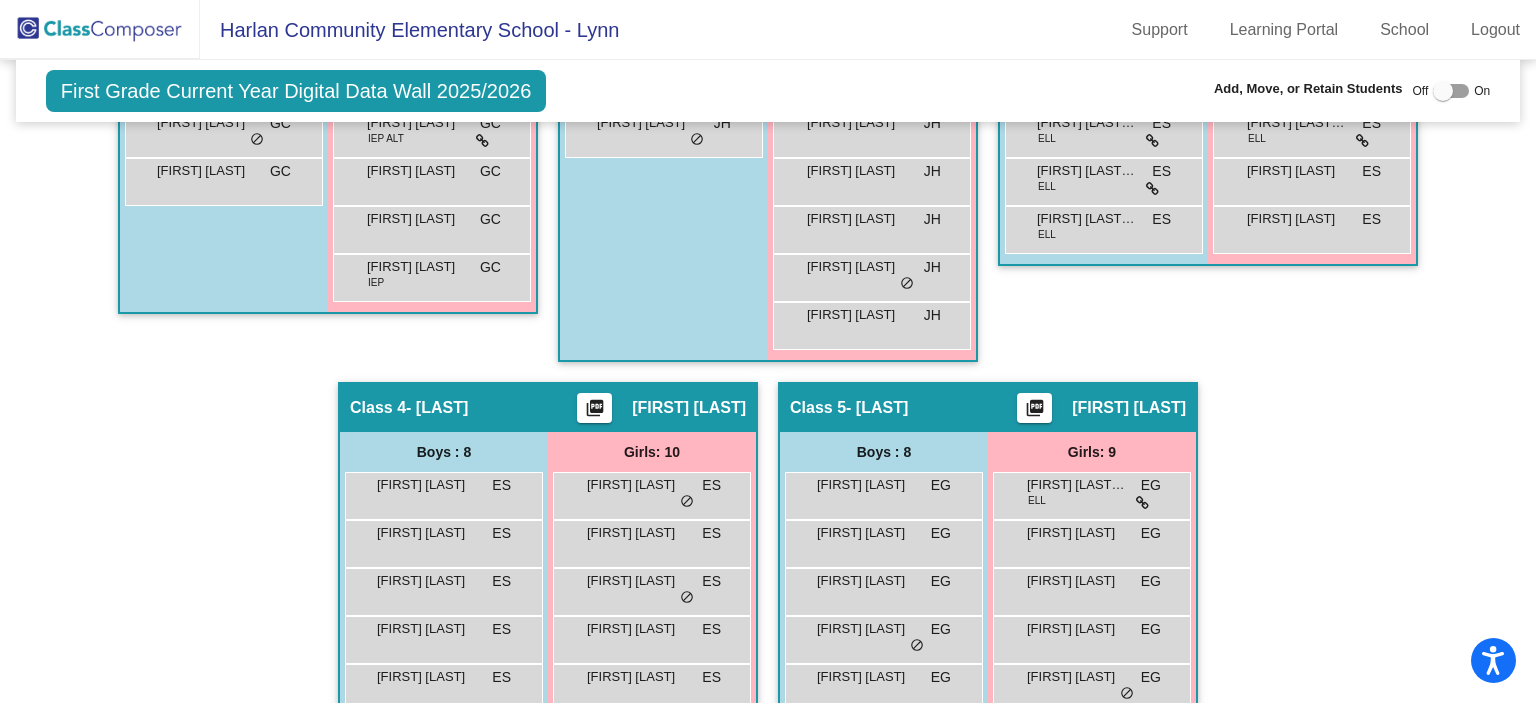 click at bounding box center [1443, 91] 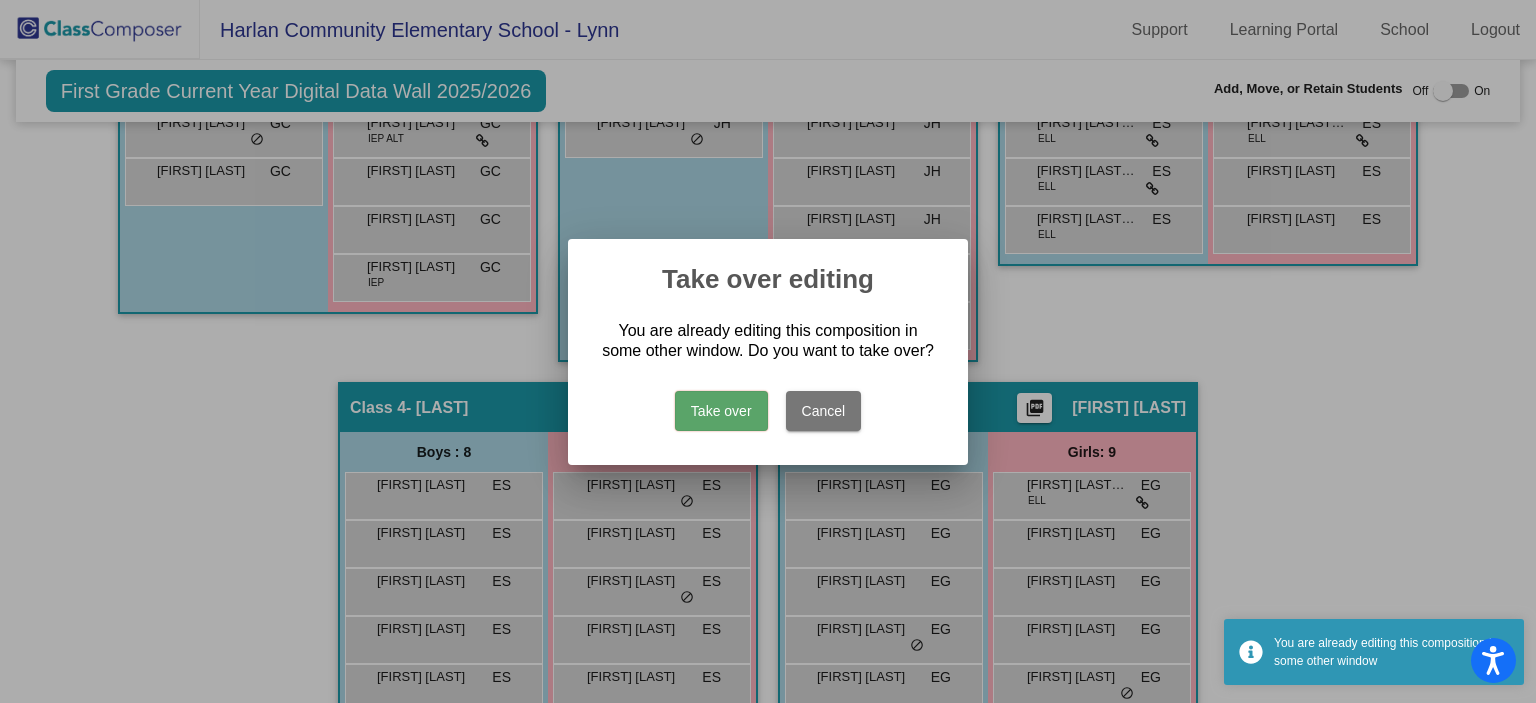 click on "Take over" at bounding box center [721, 411] 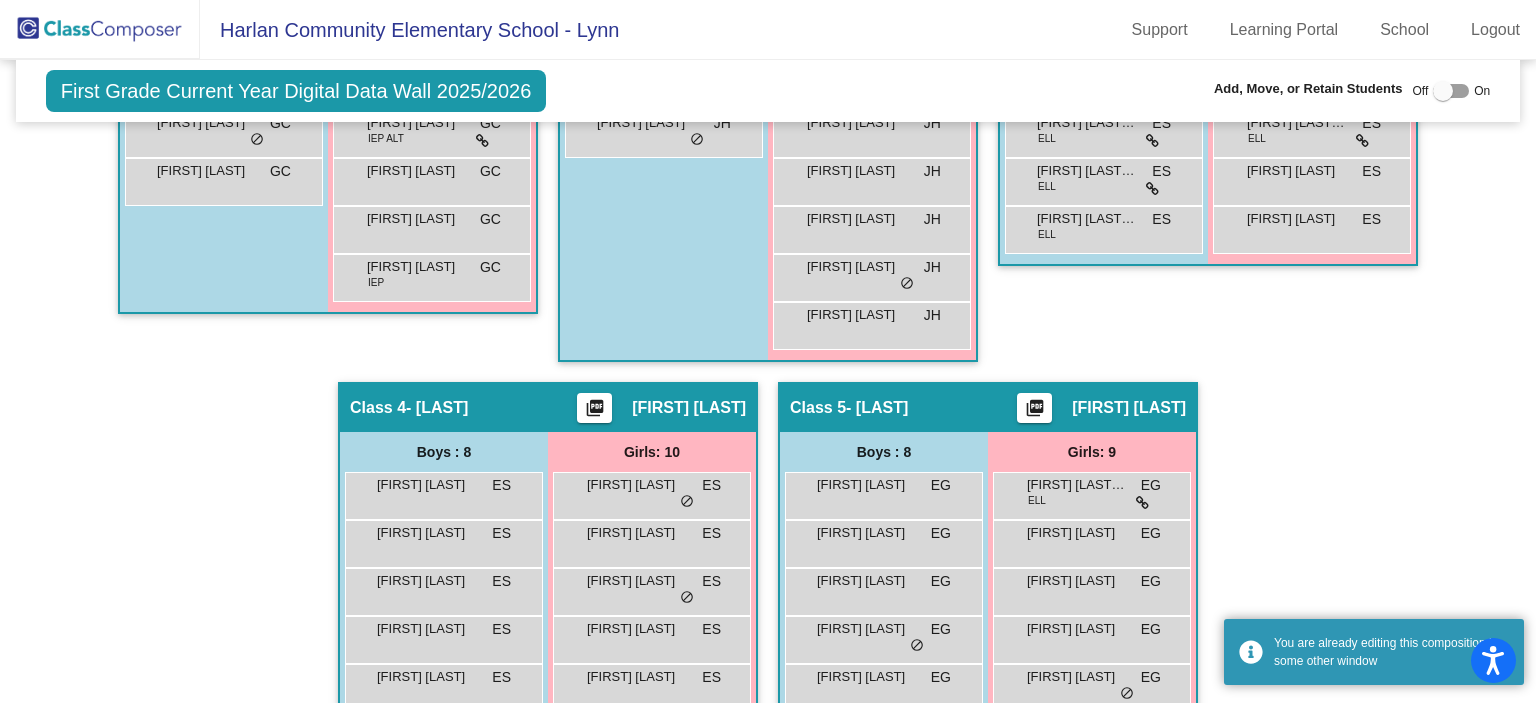 scroll, scrollTop: 0, scrollLeft: 0, axis: both 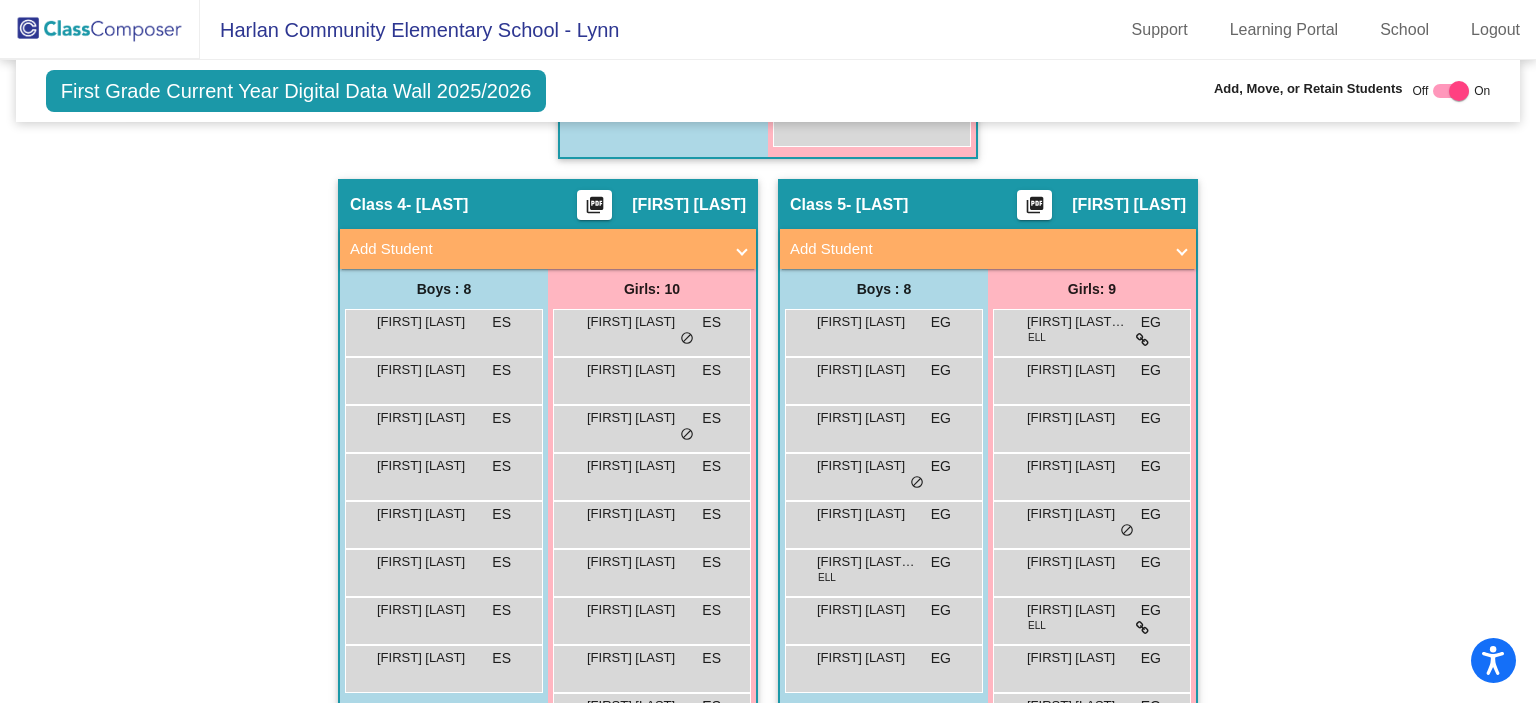 click on "Add Student" at bounding box center [976, 249] 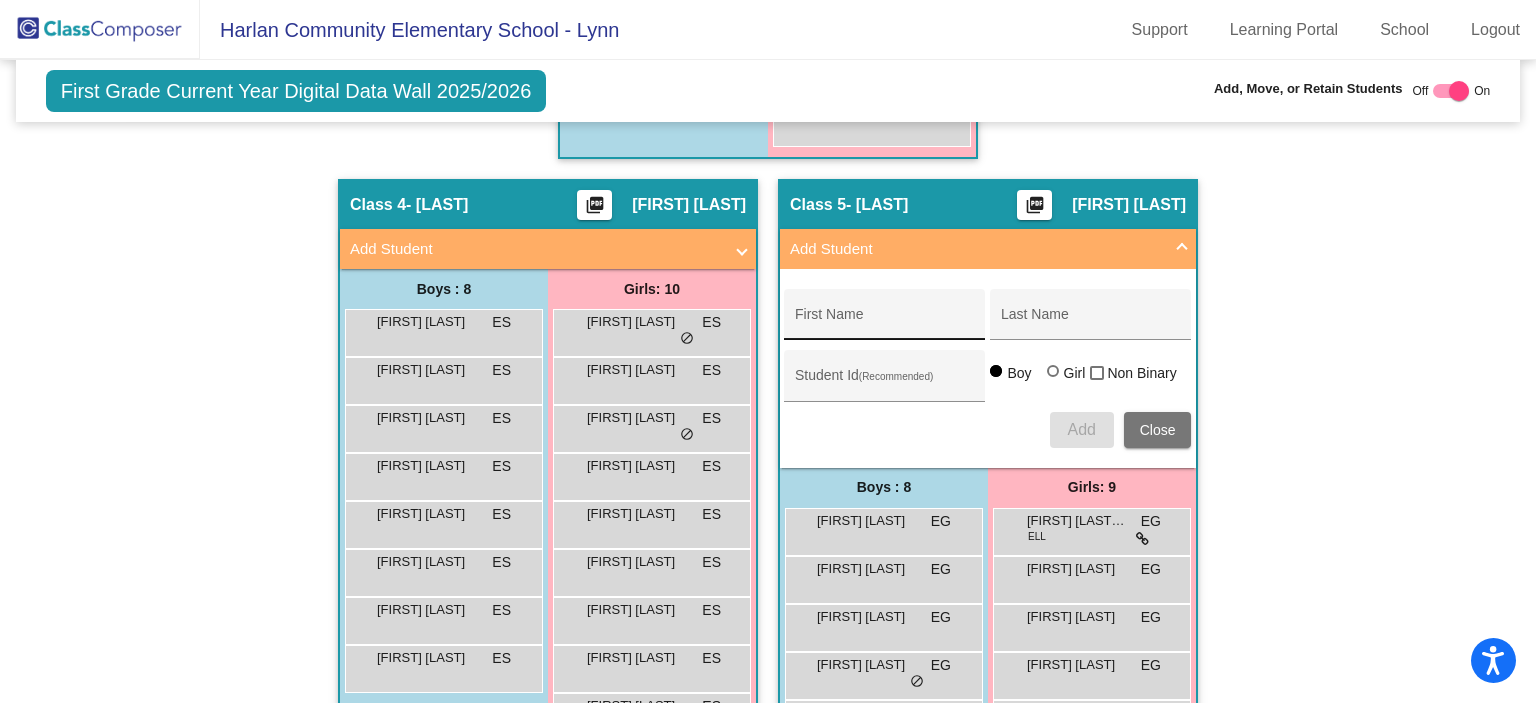 click on "First Name" at bounding box center [885, 320] 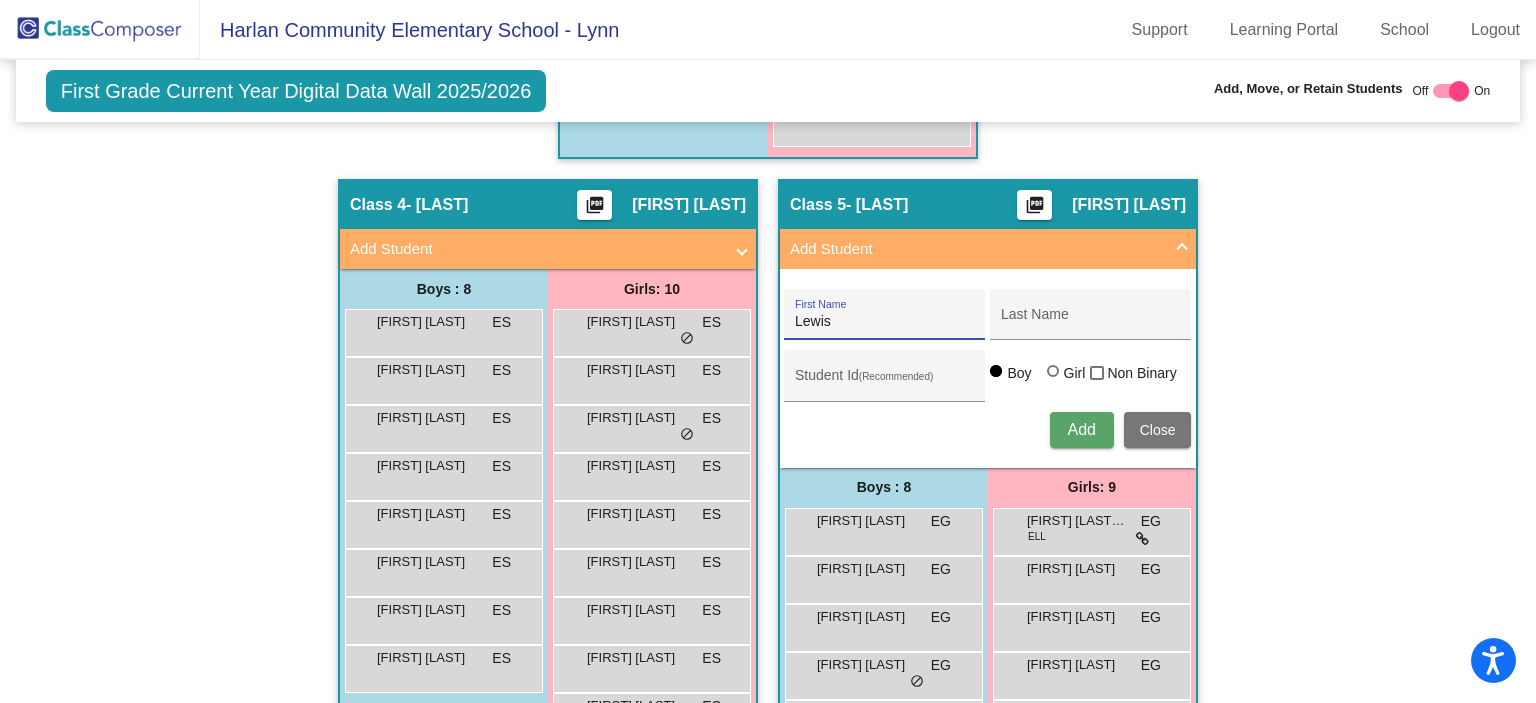 type on "Lewis" 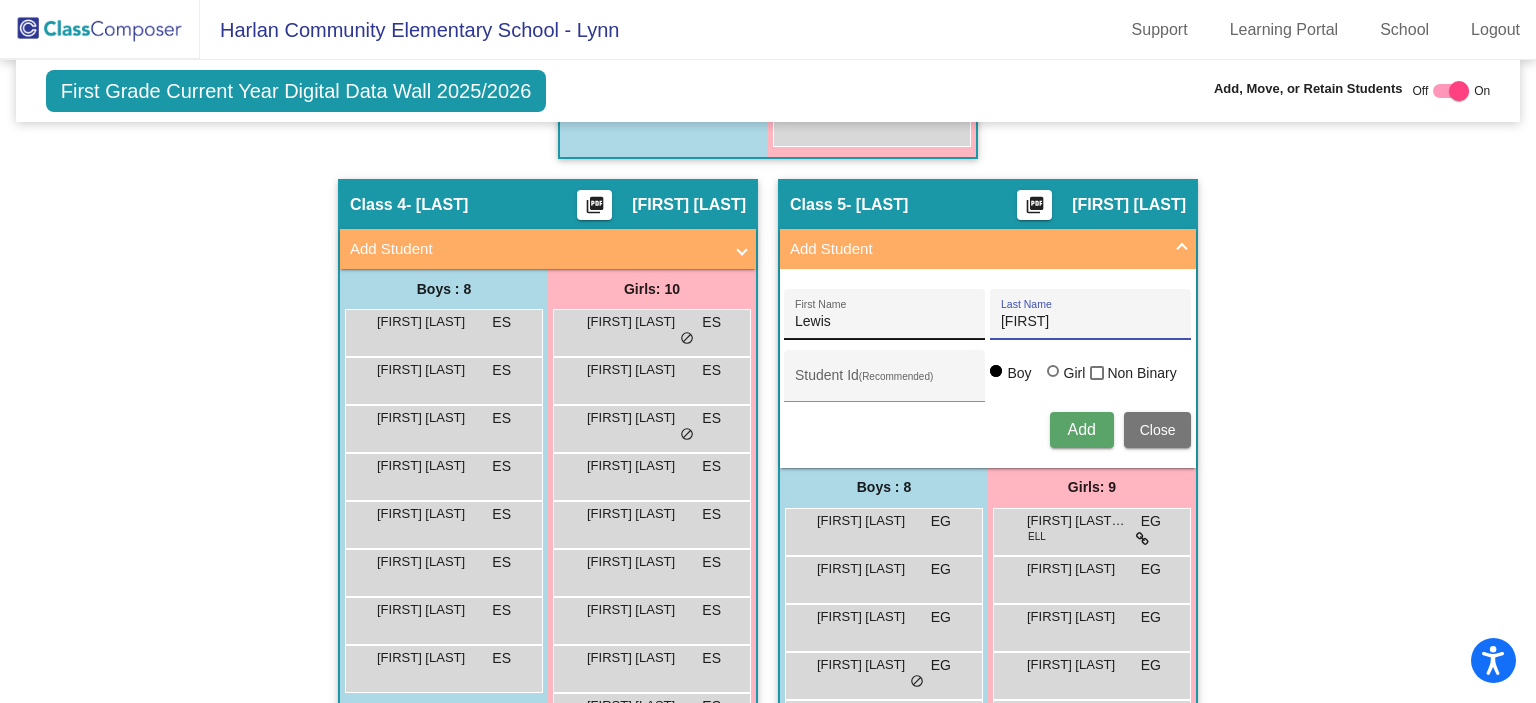 type on "Suna" 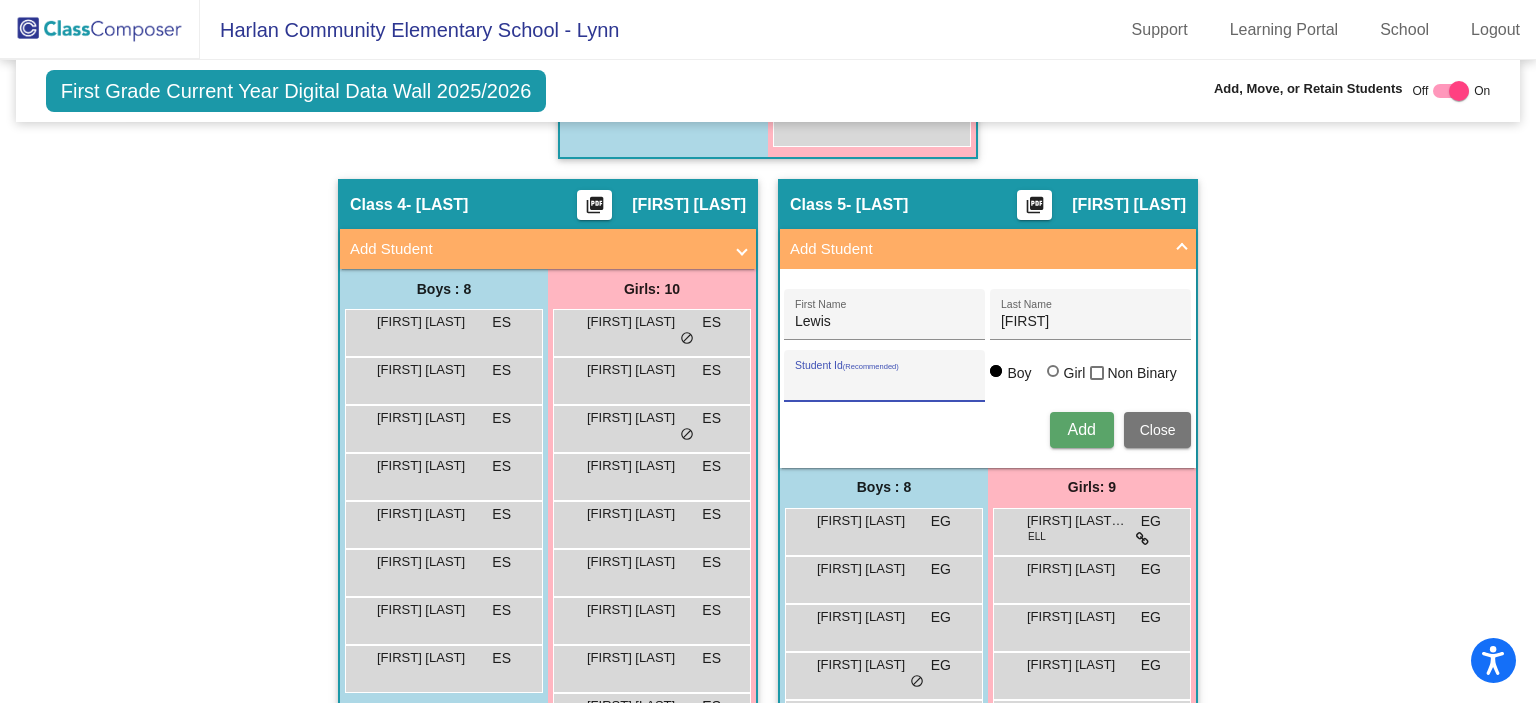 drag, startPoint x: 1043, startPoint y: 364, endPoint x: 1092, endPoint y: 391, distance: 55.946404 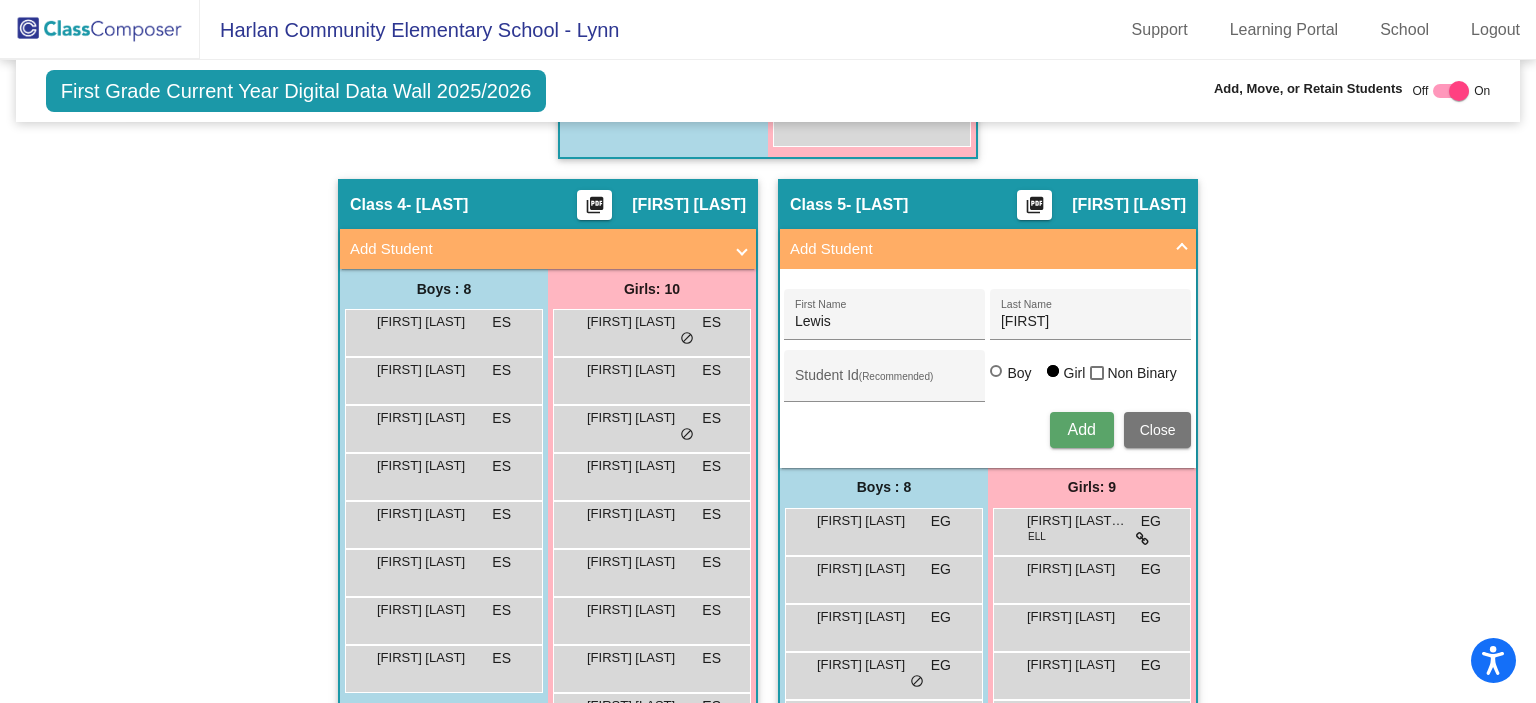 click on "Add" at bounding box center [1082, 430] 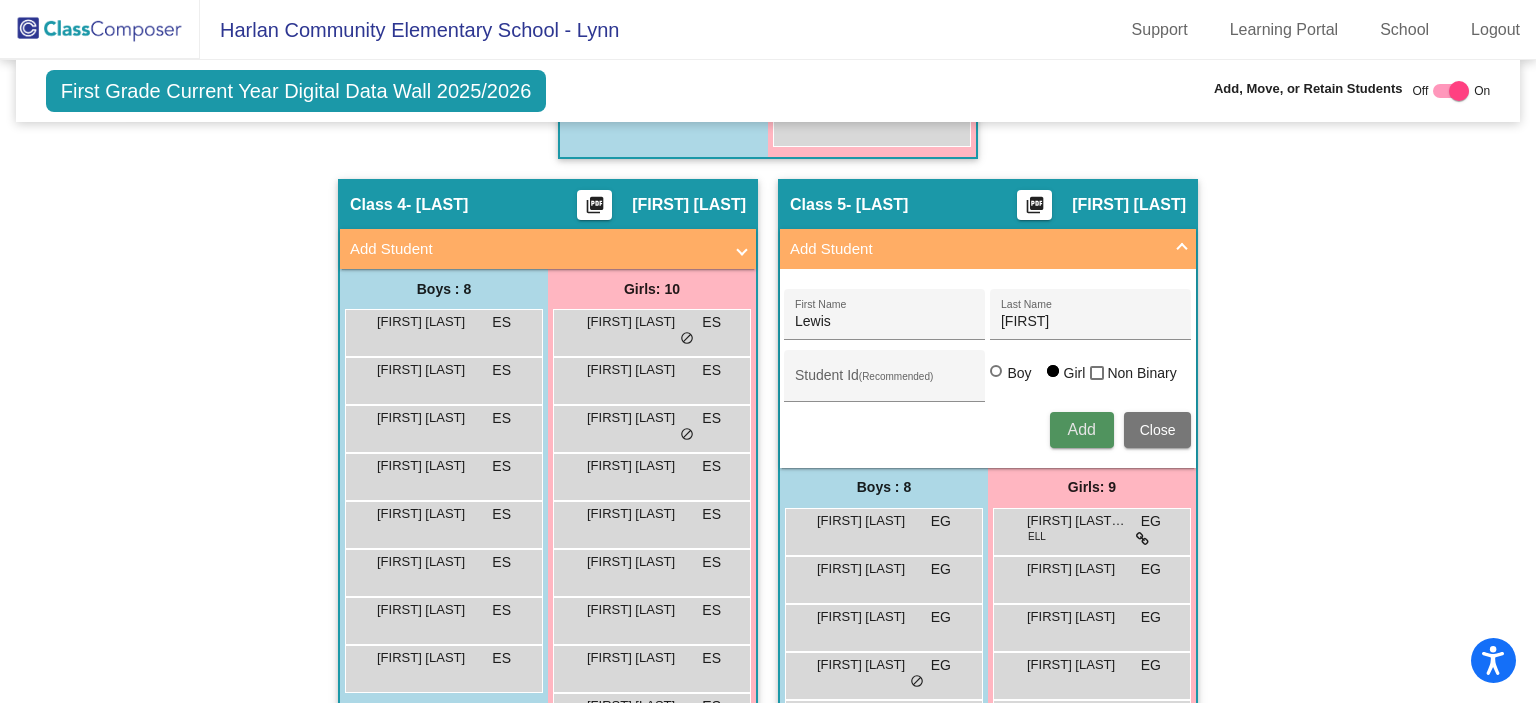 type 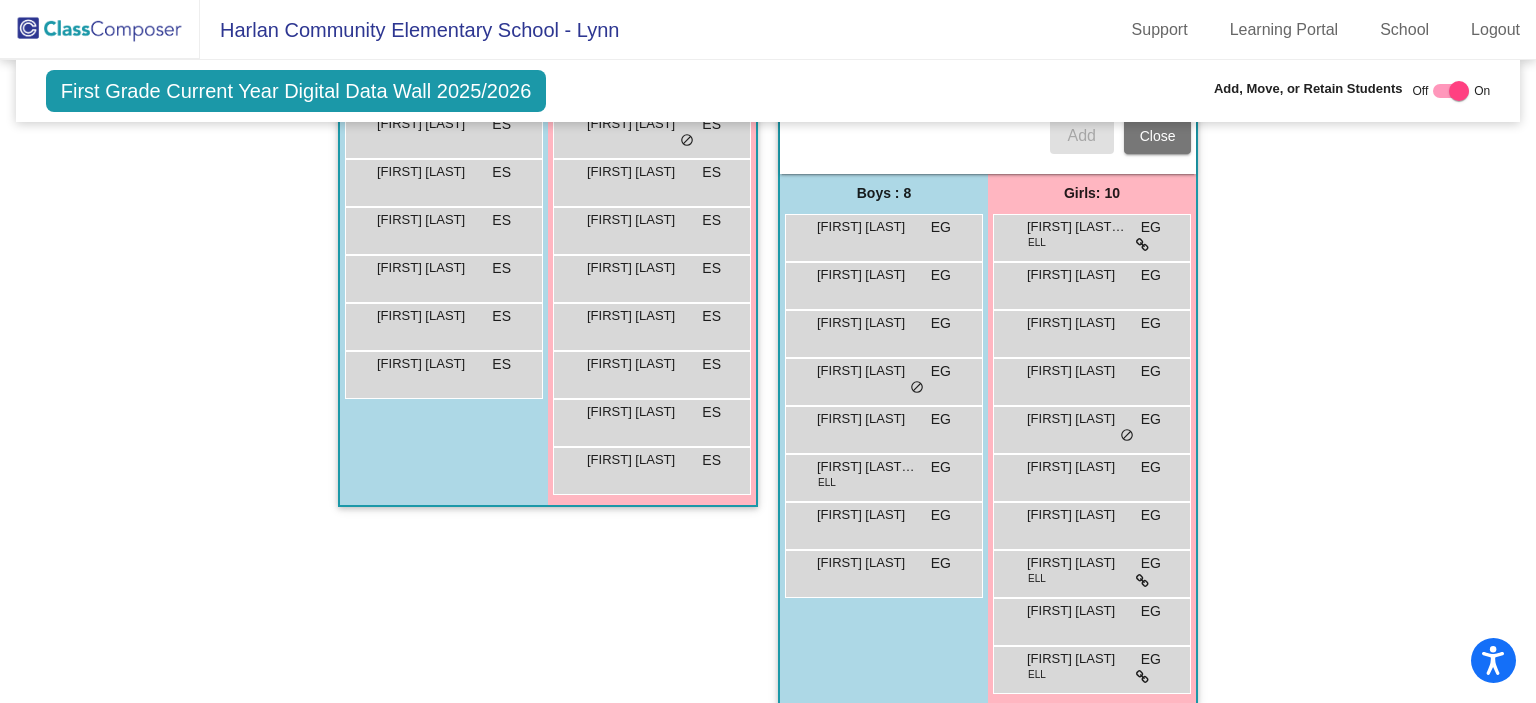 scroll, scrollTop: 1416, scrollLeft: 0, axis: vertical 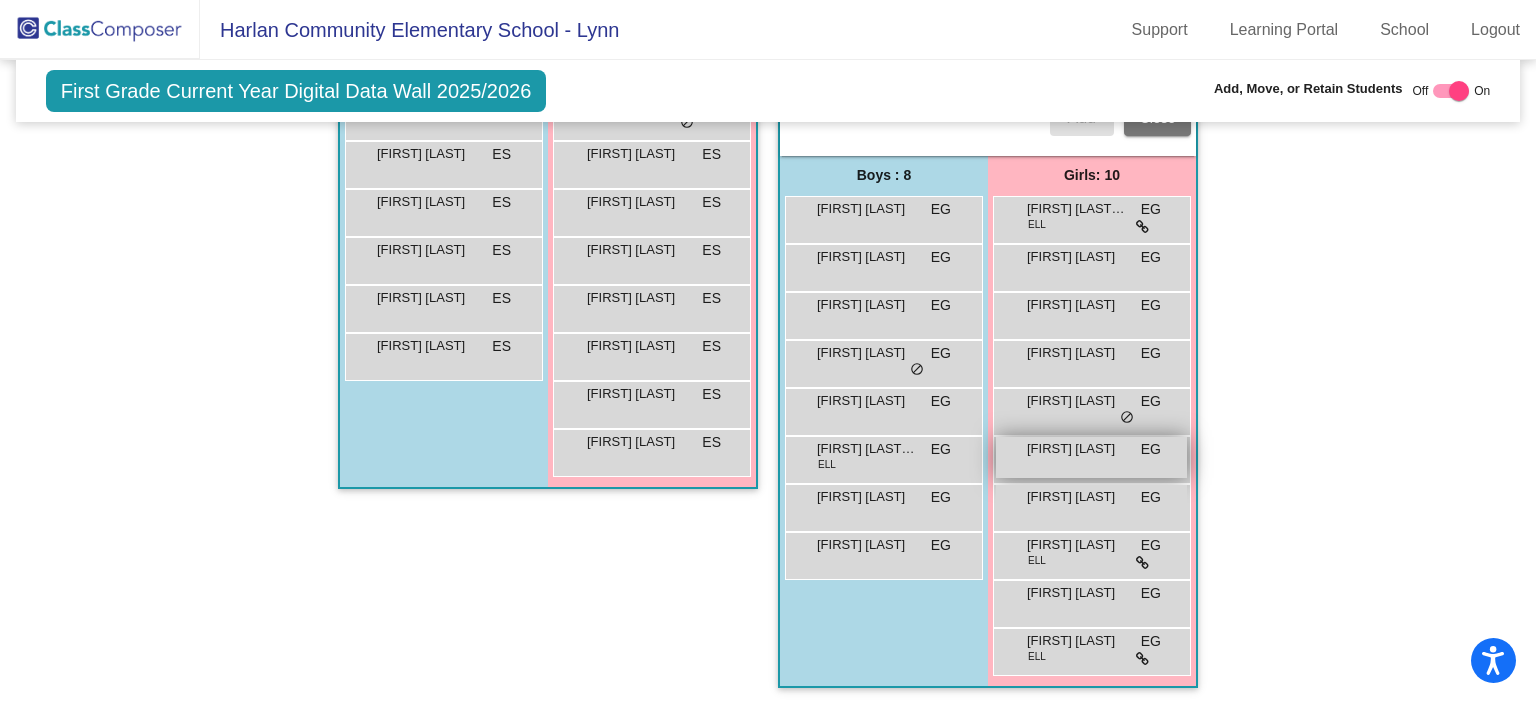 click on "[FIRST] [LAST]" at bounding box center [1077, 449] 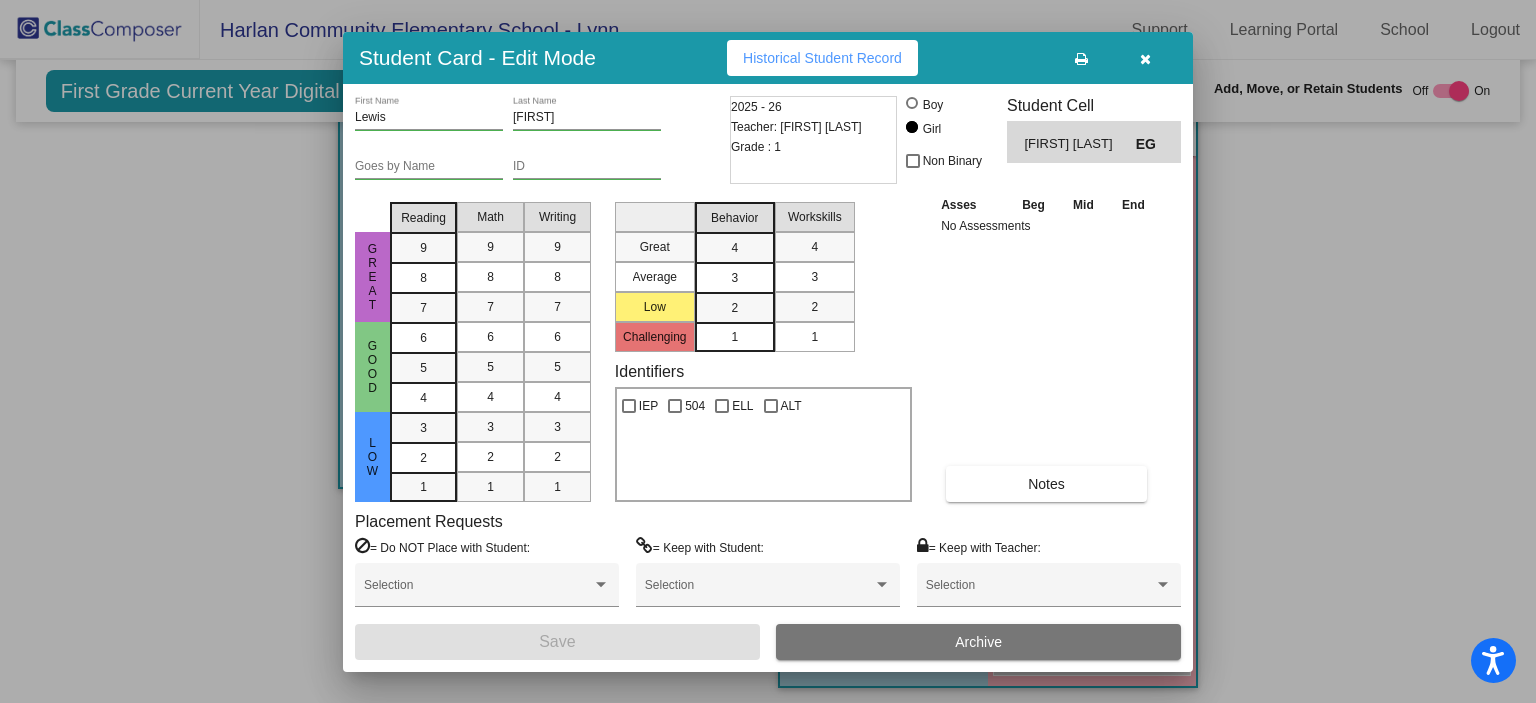 click at bounding box center (1081, 59) 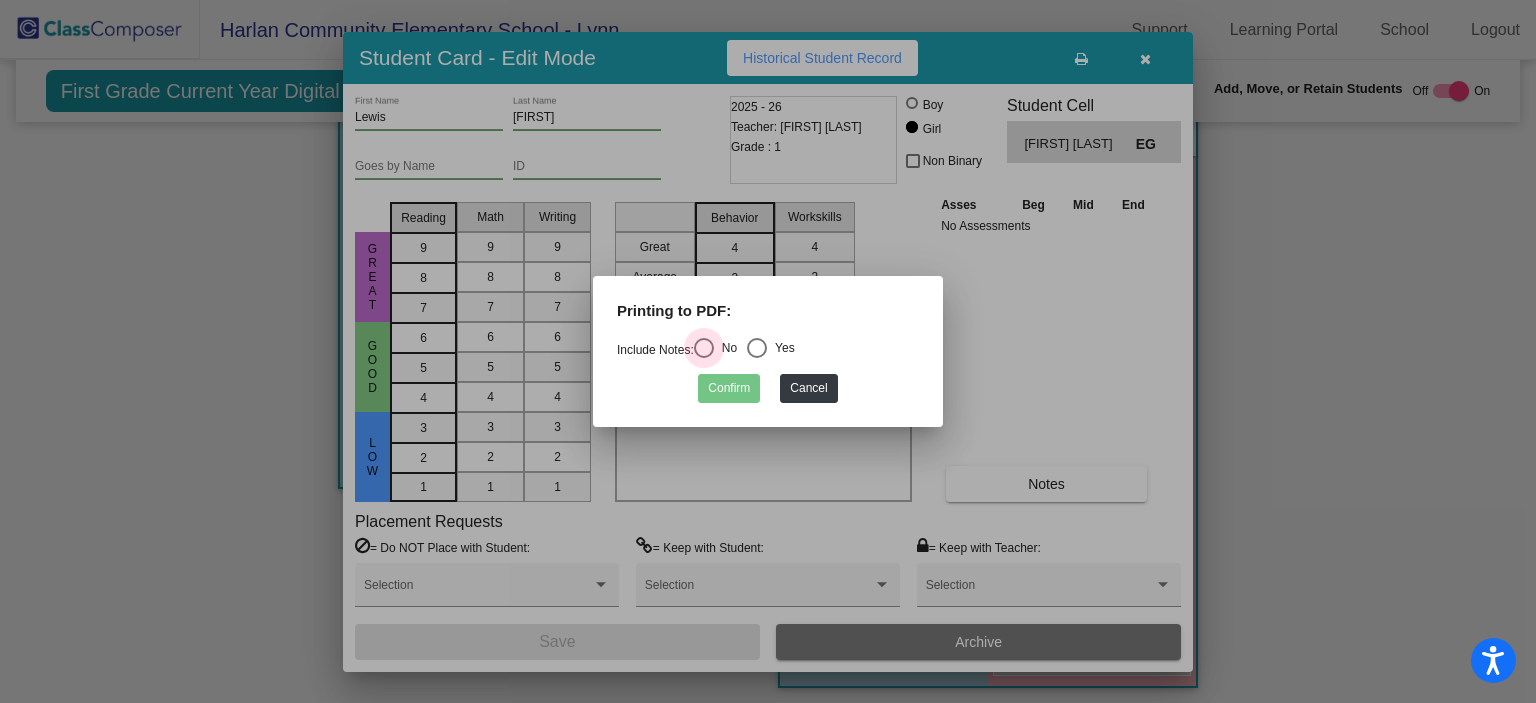 drag, startPoint x: 712, startPoint y: 345, endPoint x: 724, endPoint y: 353, distance: 14.422205 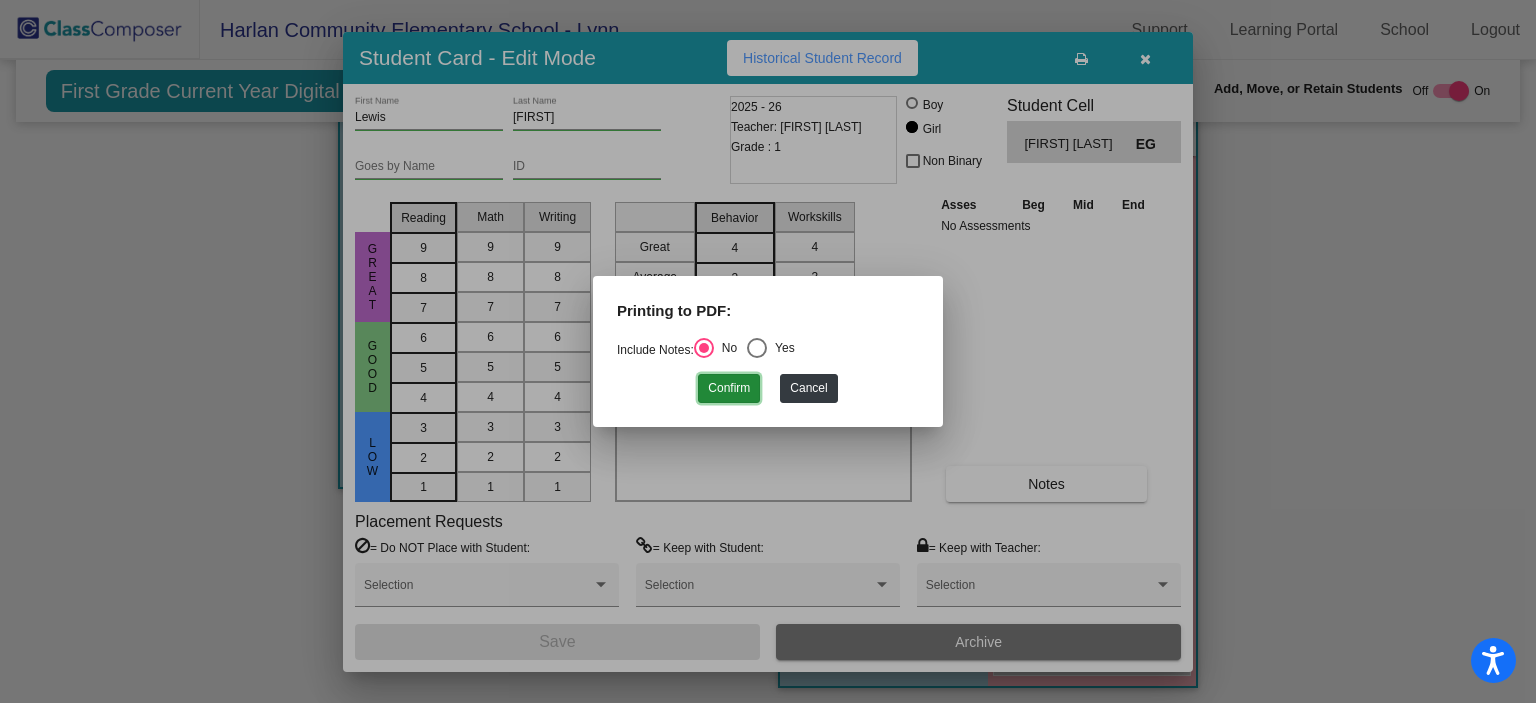 click on "Confirm" at bounding box center (729, 388) 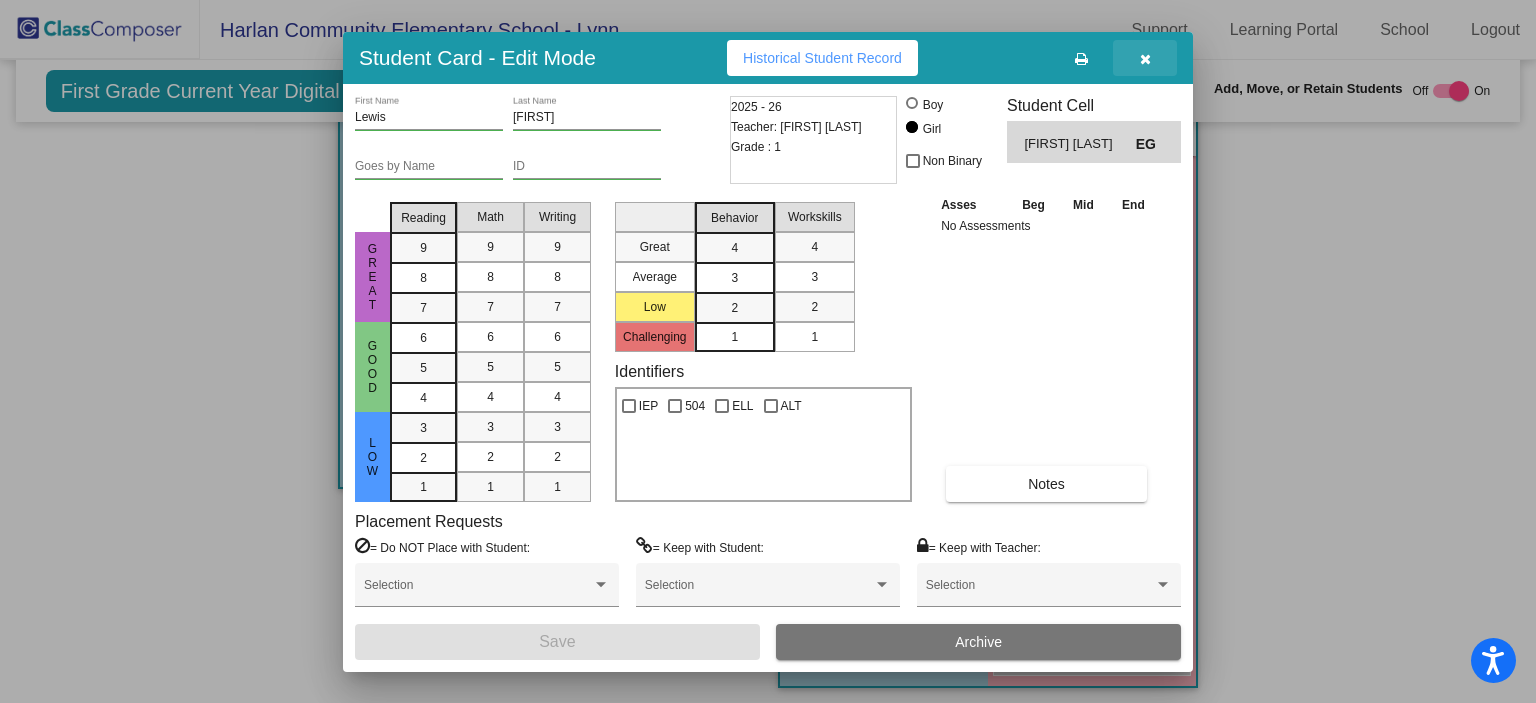 drag, startPoint x: 1151, startPoint y: 51, endPoint x: 893, endPoint y: 14, distance: 260.6396 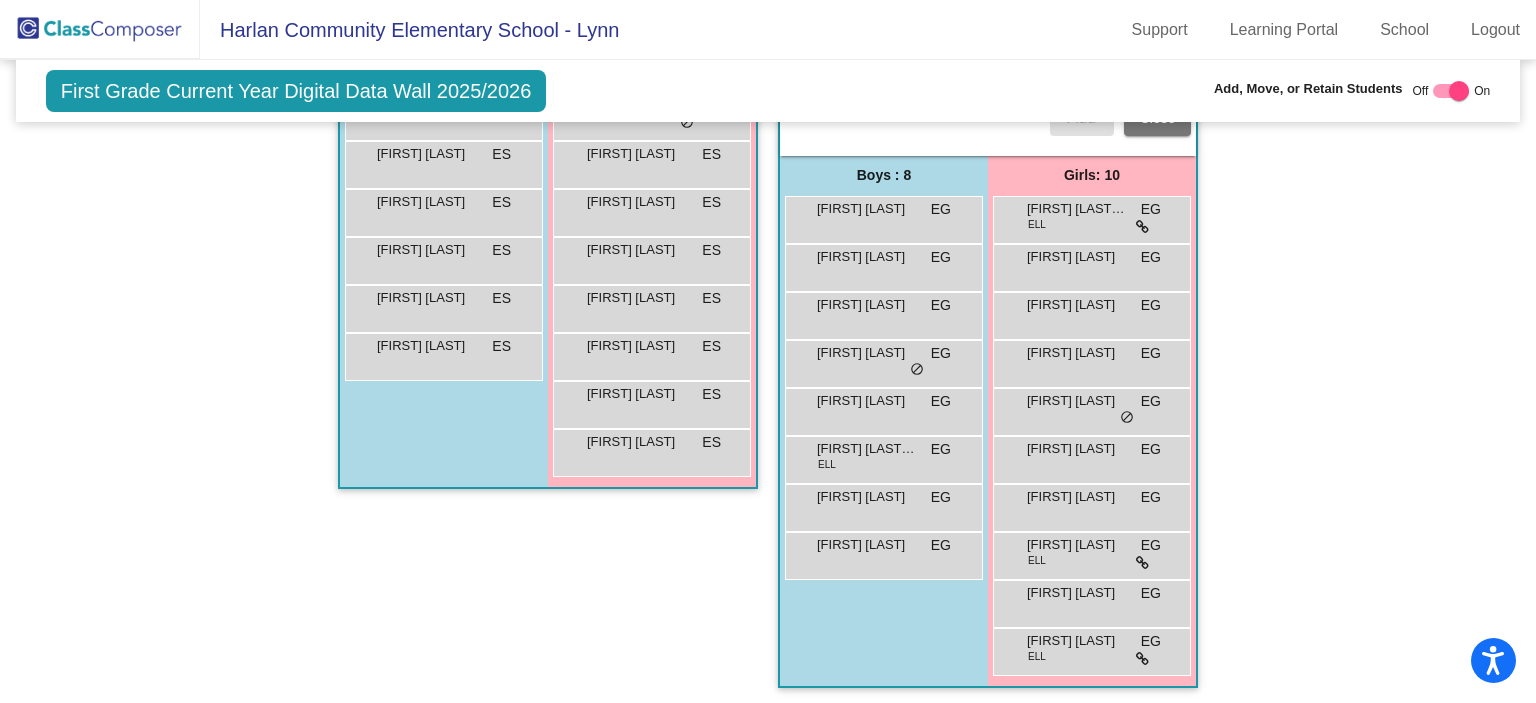 click 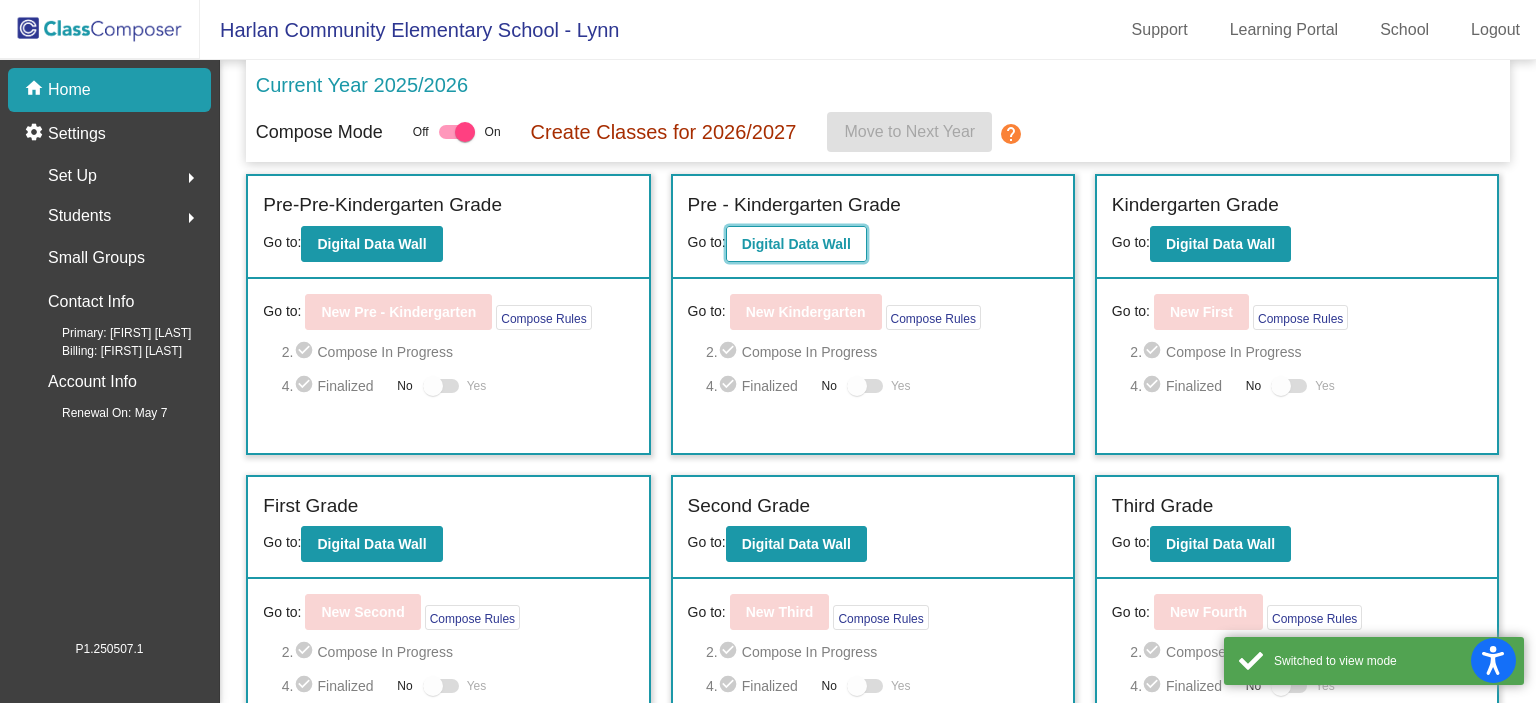 click on "Digital Data Wall" 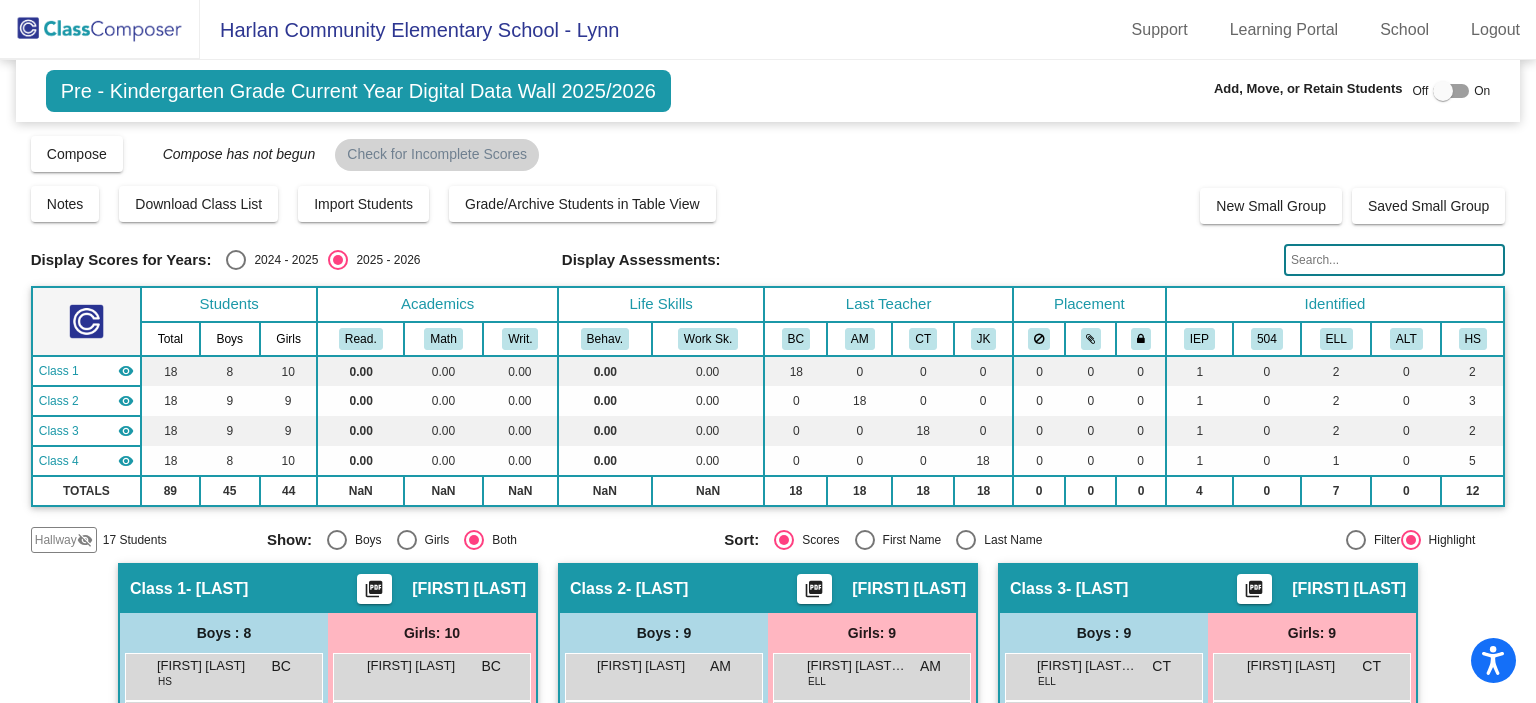 drag, startPoint x: 1392, startPoint y: 248, endPoint x: 1359, endPoint y: 271, distance: 40.22437 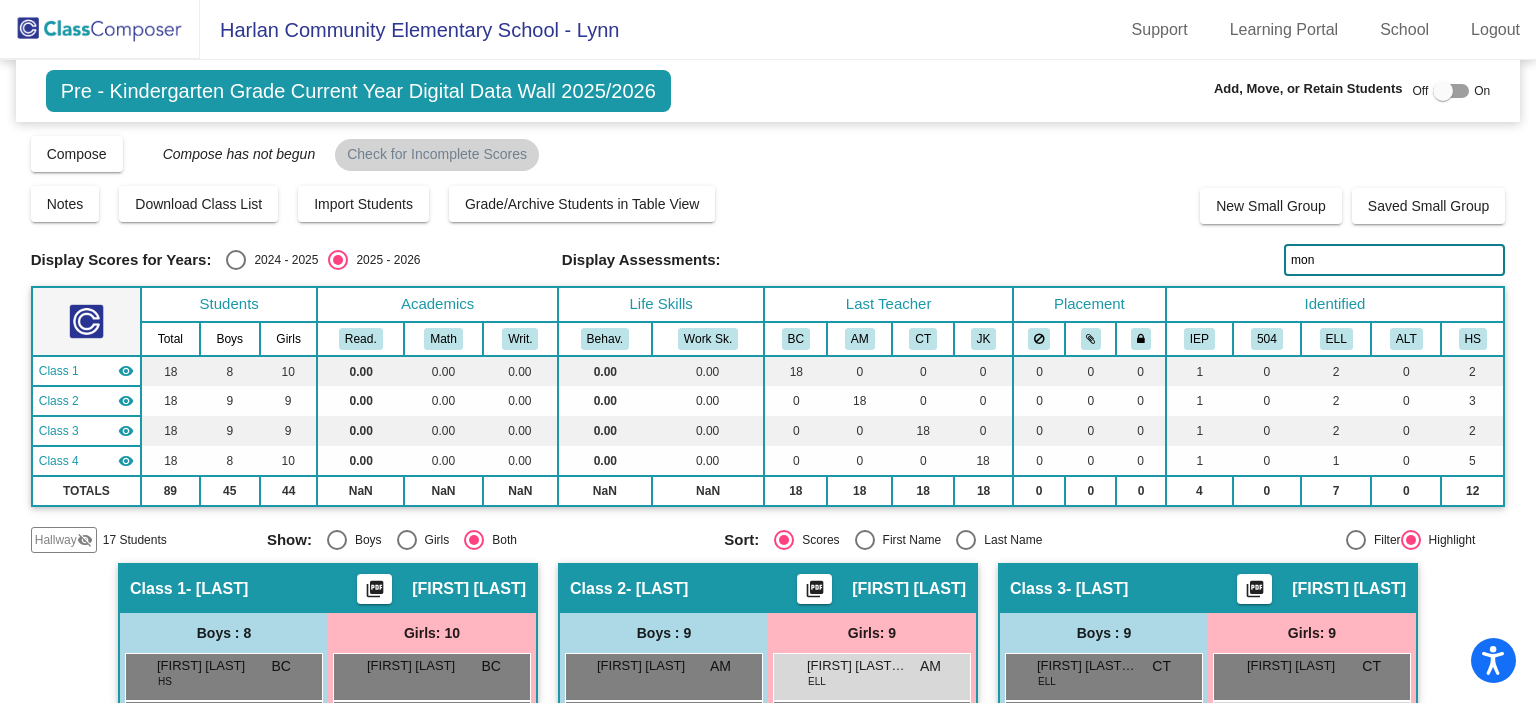type on "mon" 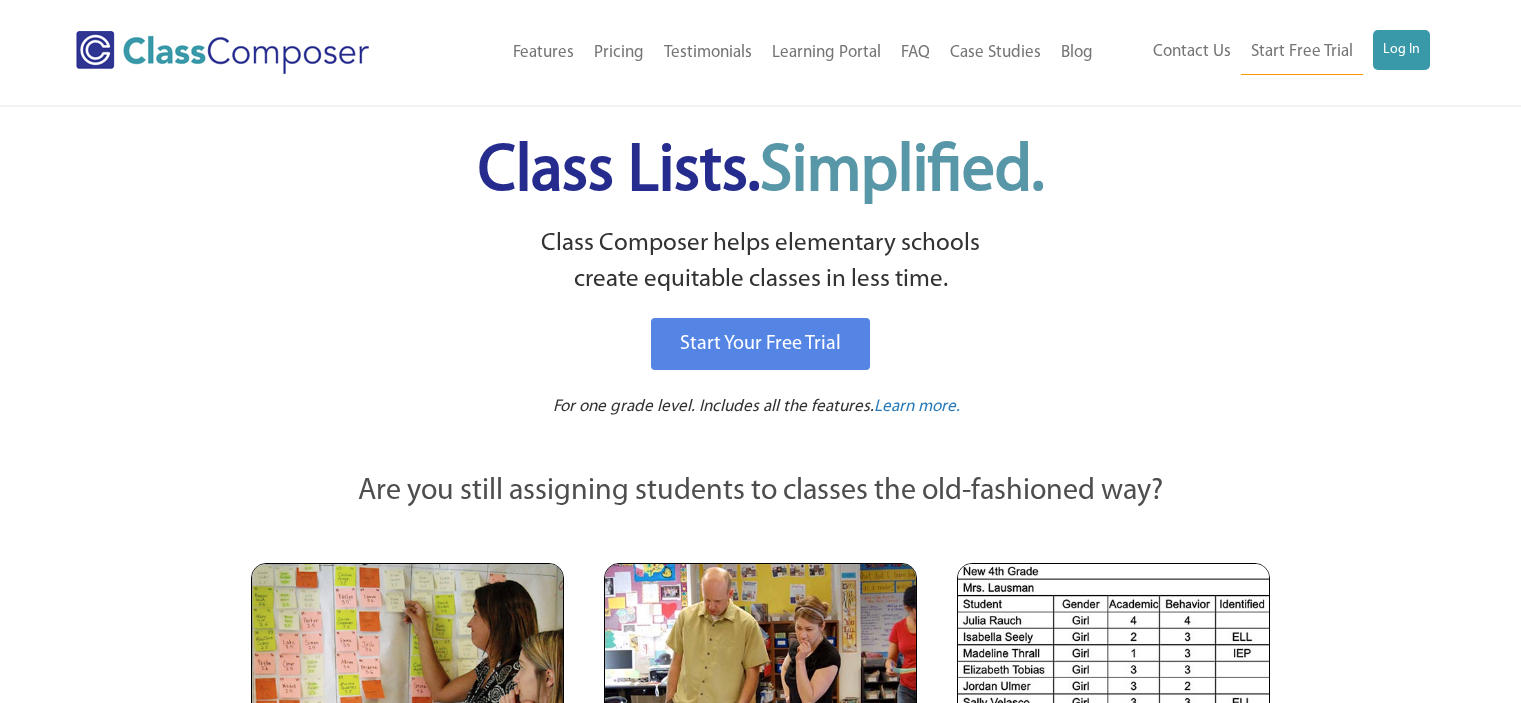 scroll, scrollTop: 0, scrollLeft: 0, axis: both 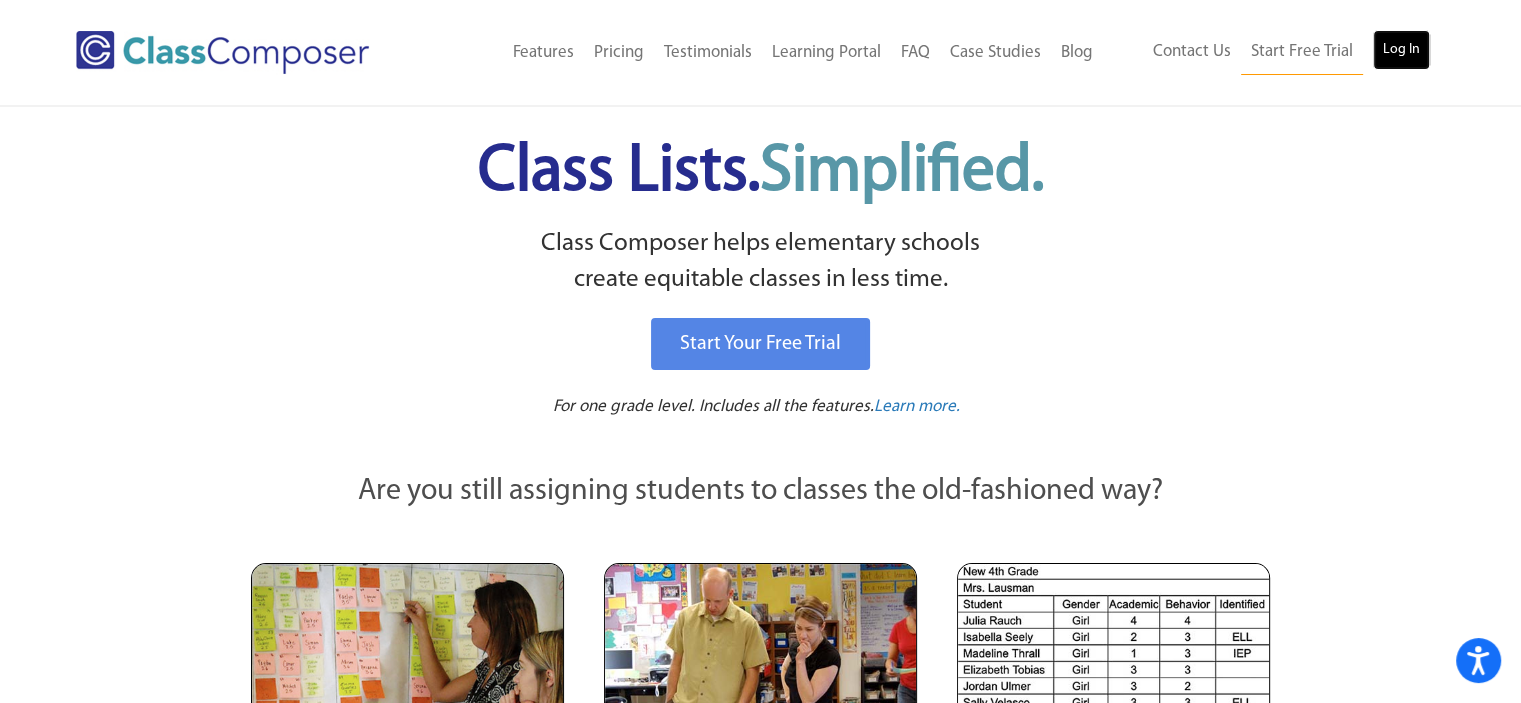 click on "Log In" at bounding box center [1401, 50] 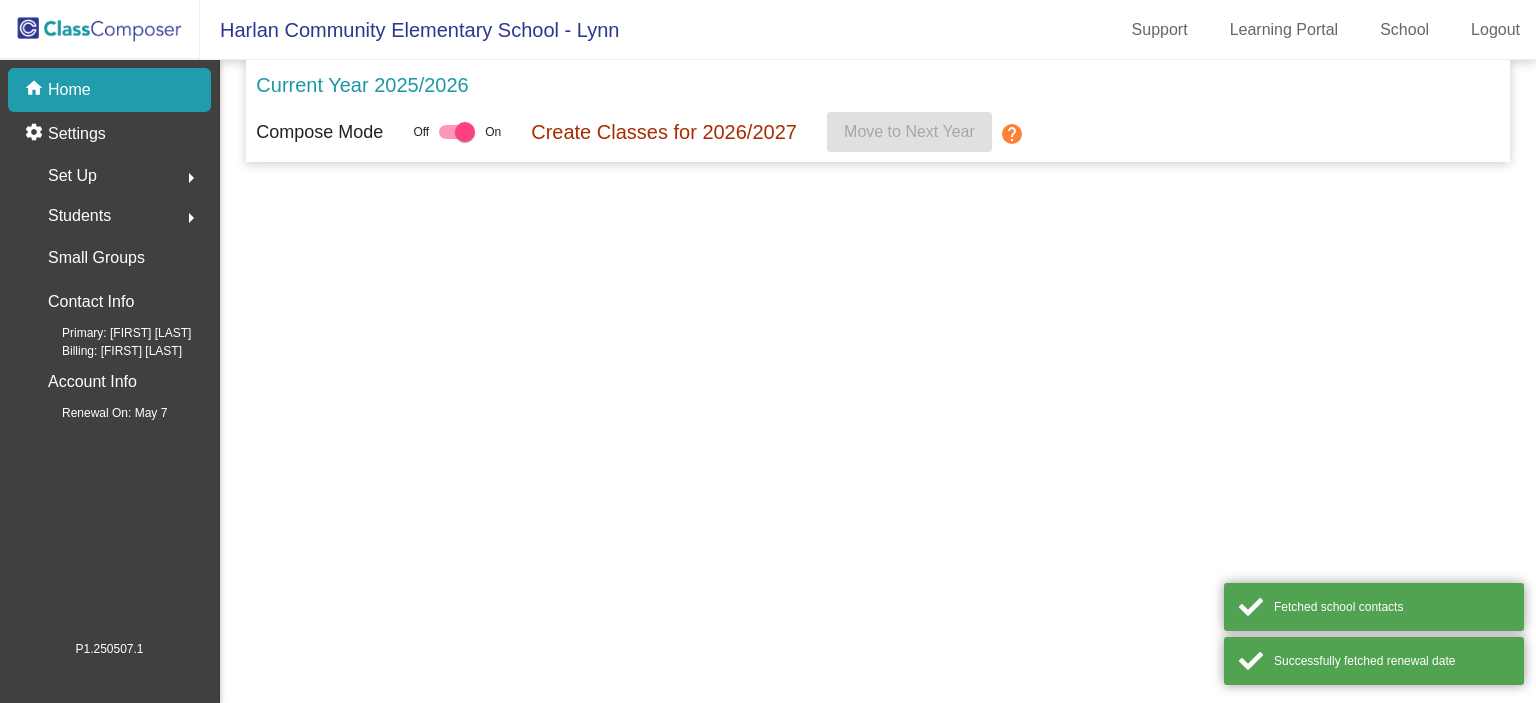 scroll, scrollTop: 0, scrollLeft: 0, axis: both 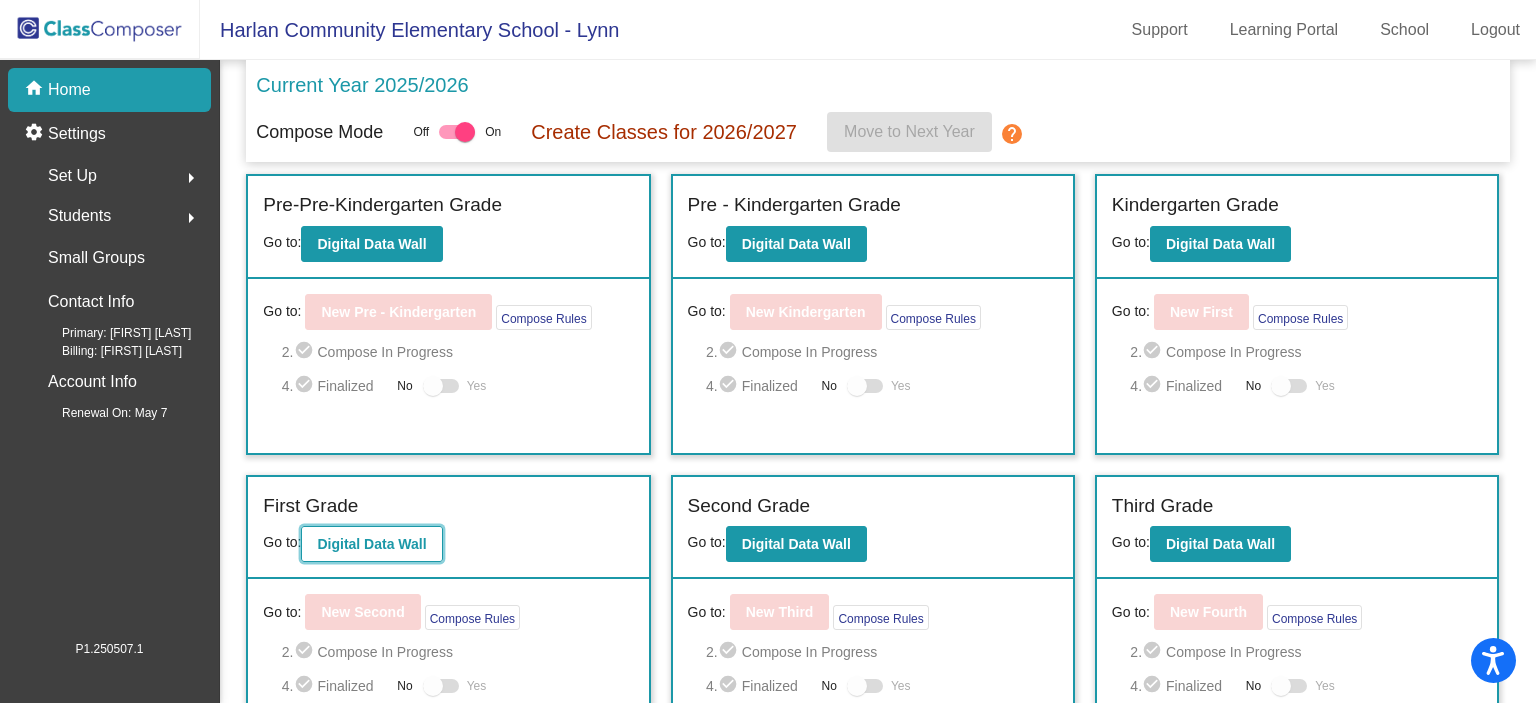 click on "Digital Data Wall" 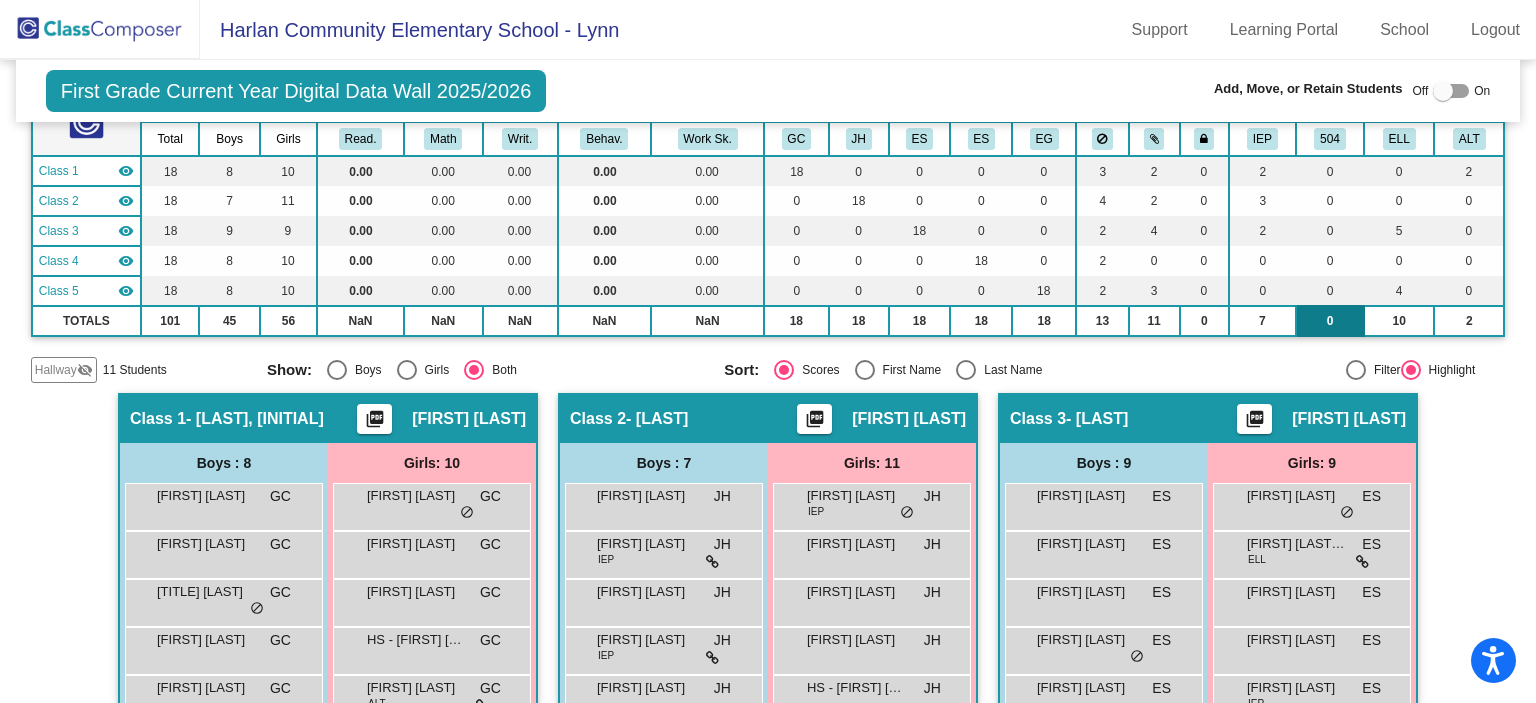 scroll, scrollTop: 196, scrollLeft: 0, axis: vertical 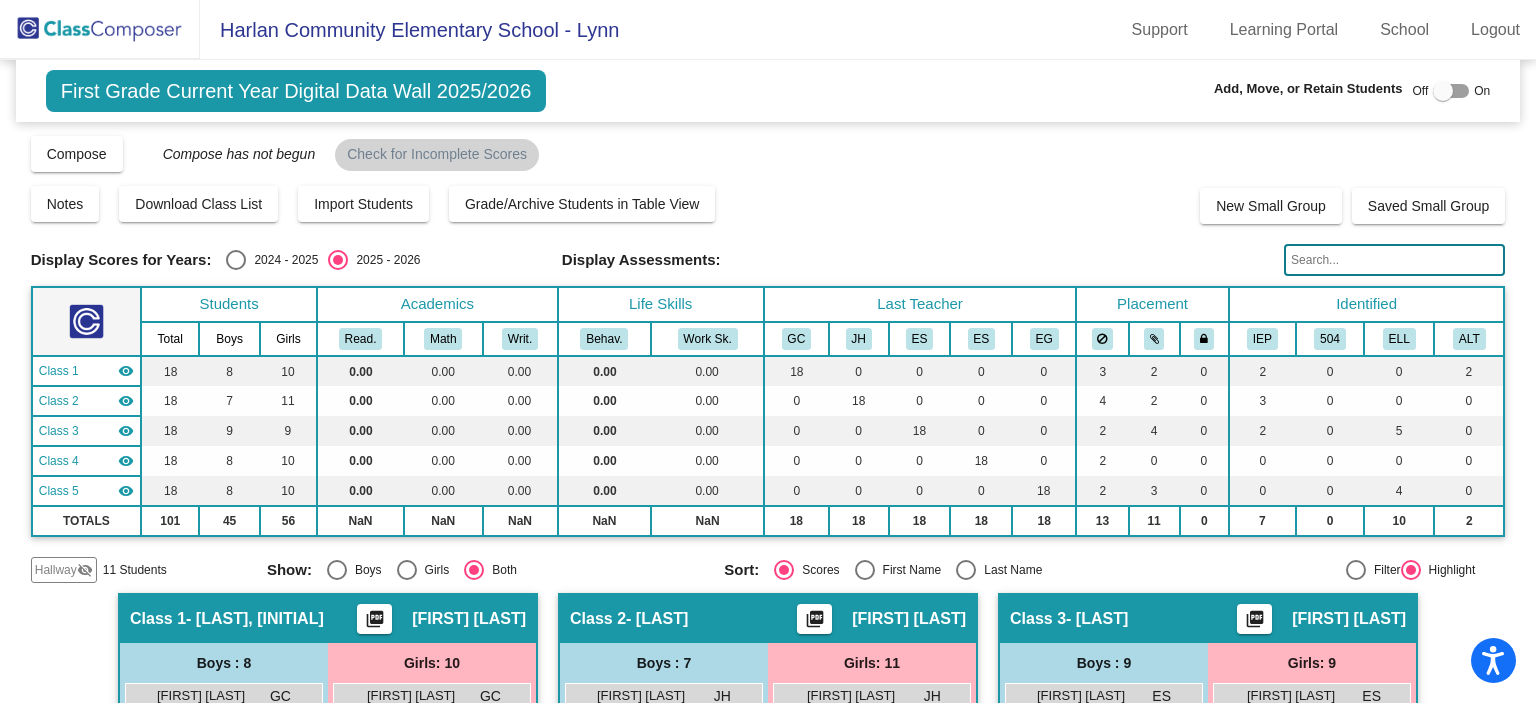 click 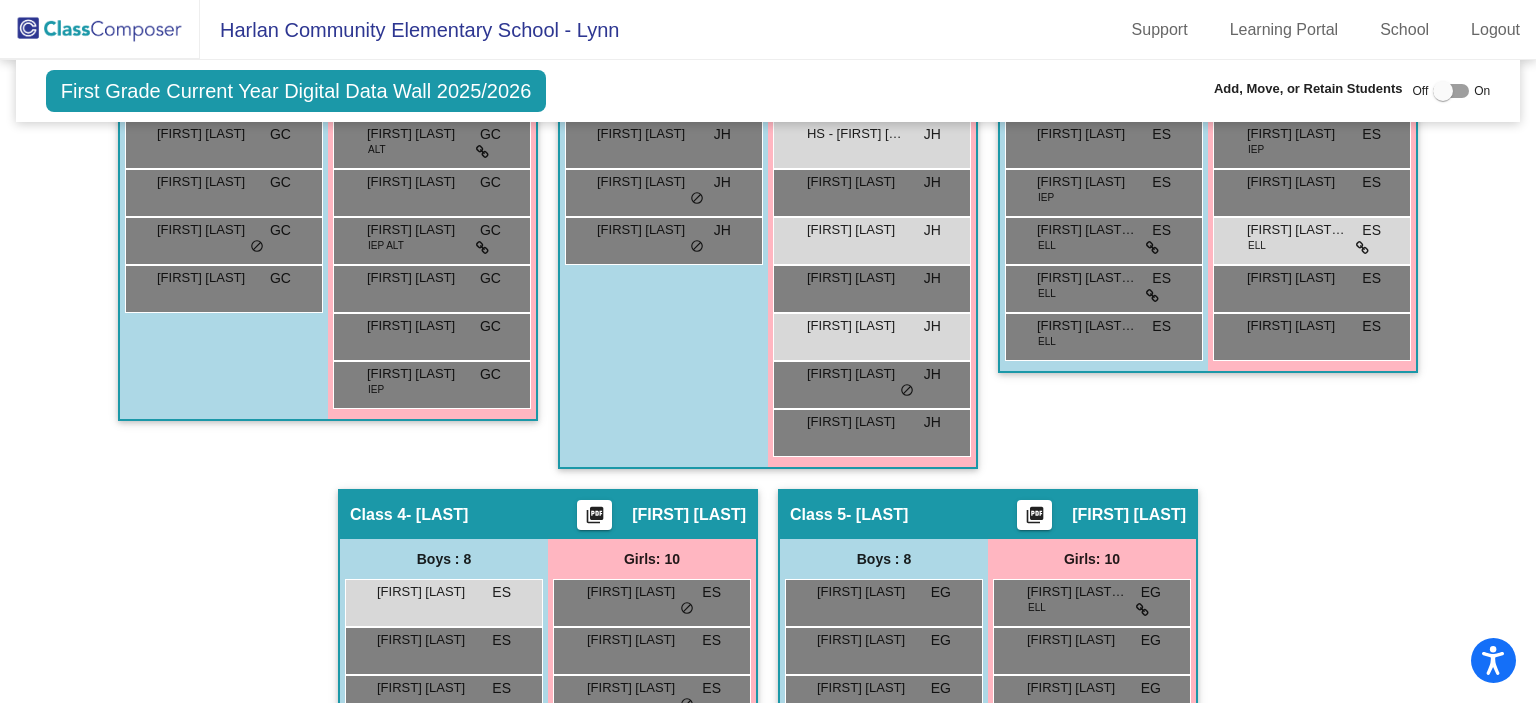 scroll, scrollTop: 759, scrollLeft: 0, axis: vertical 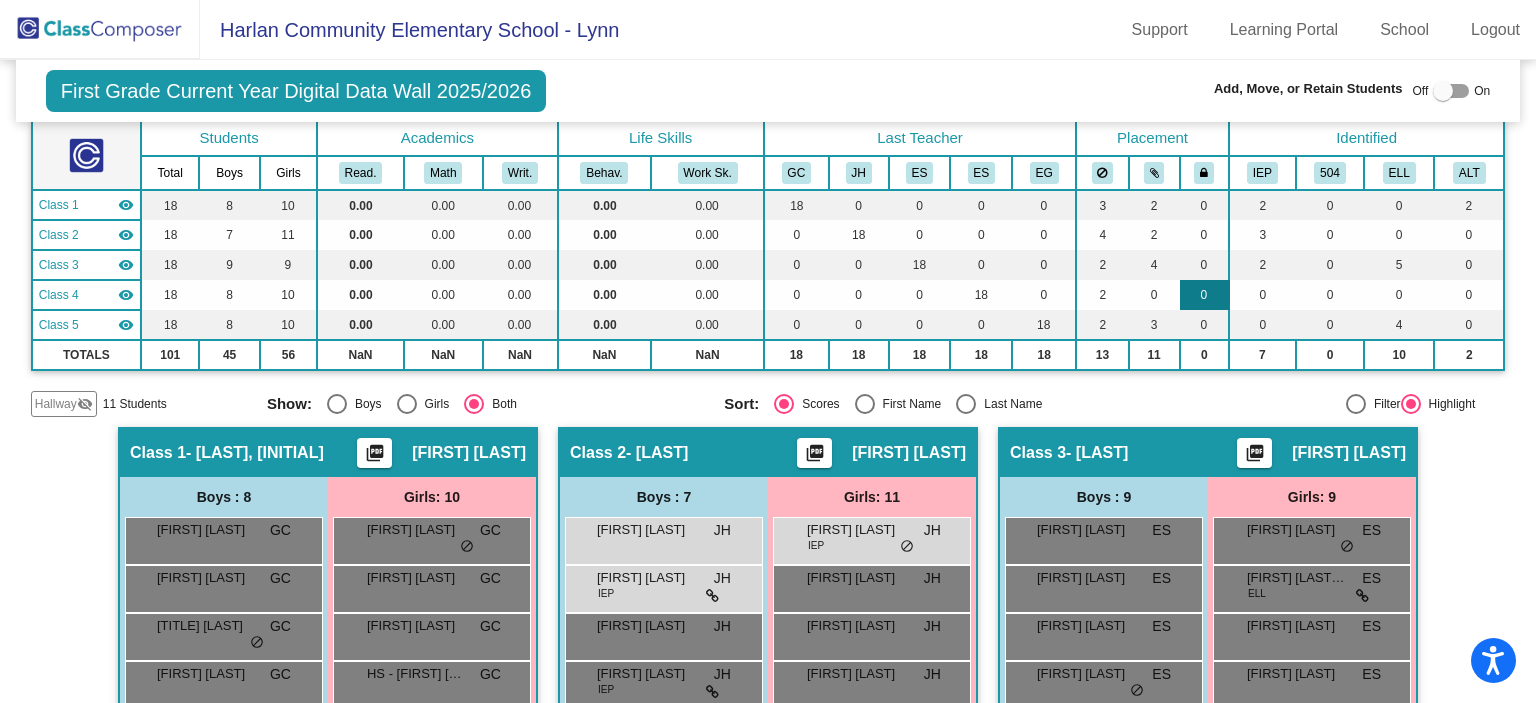type on "or" 